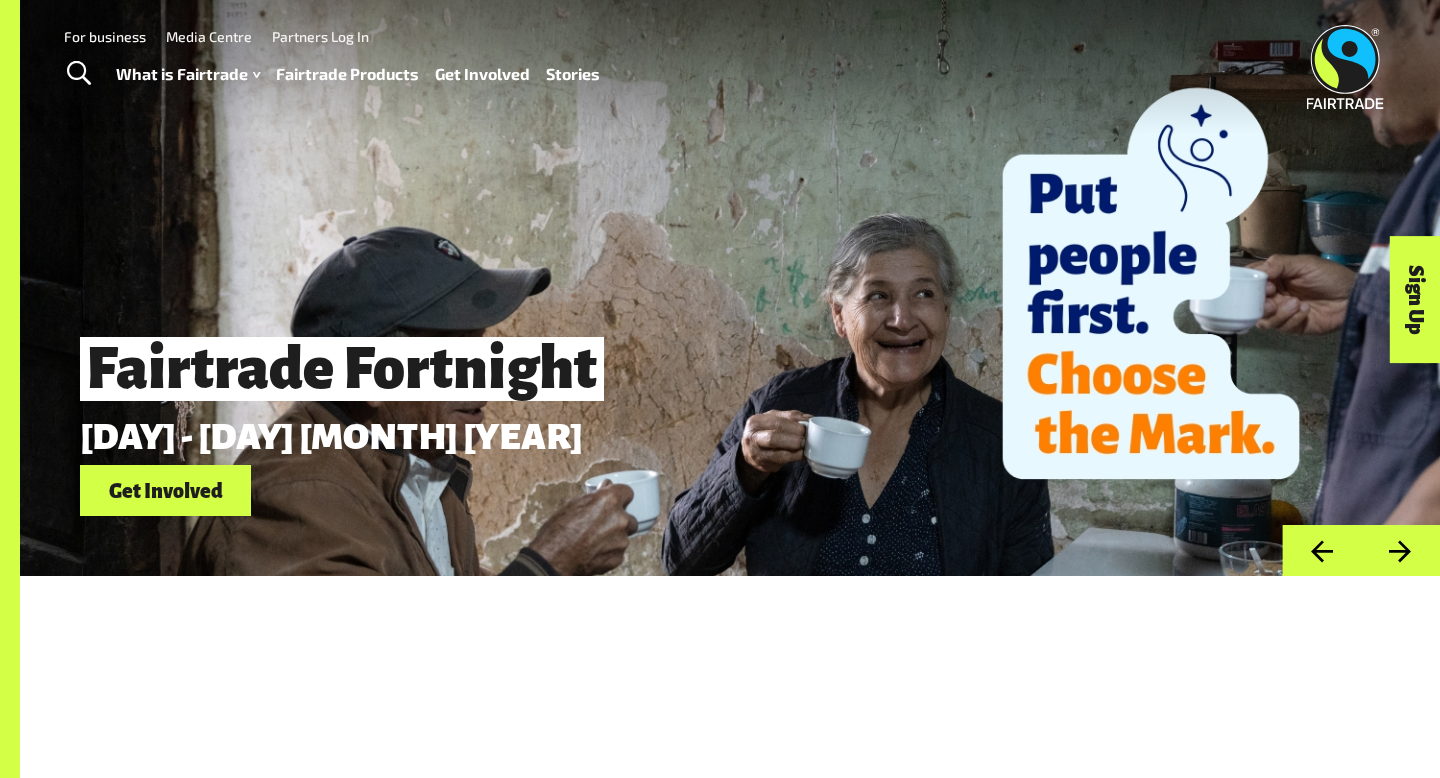 scroll, scrollTop: 0, scrollLeft: 0, axis: both 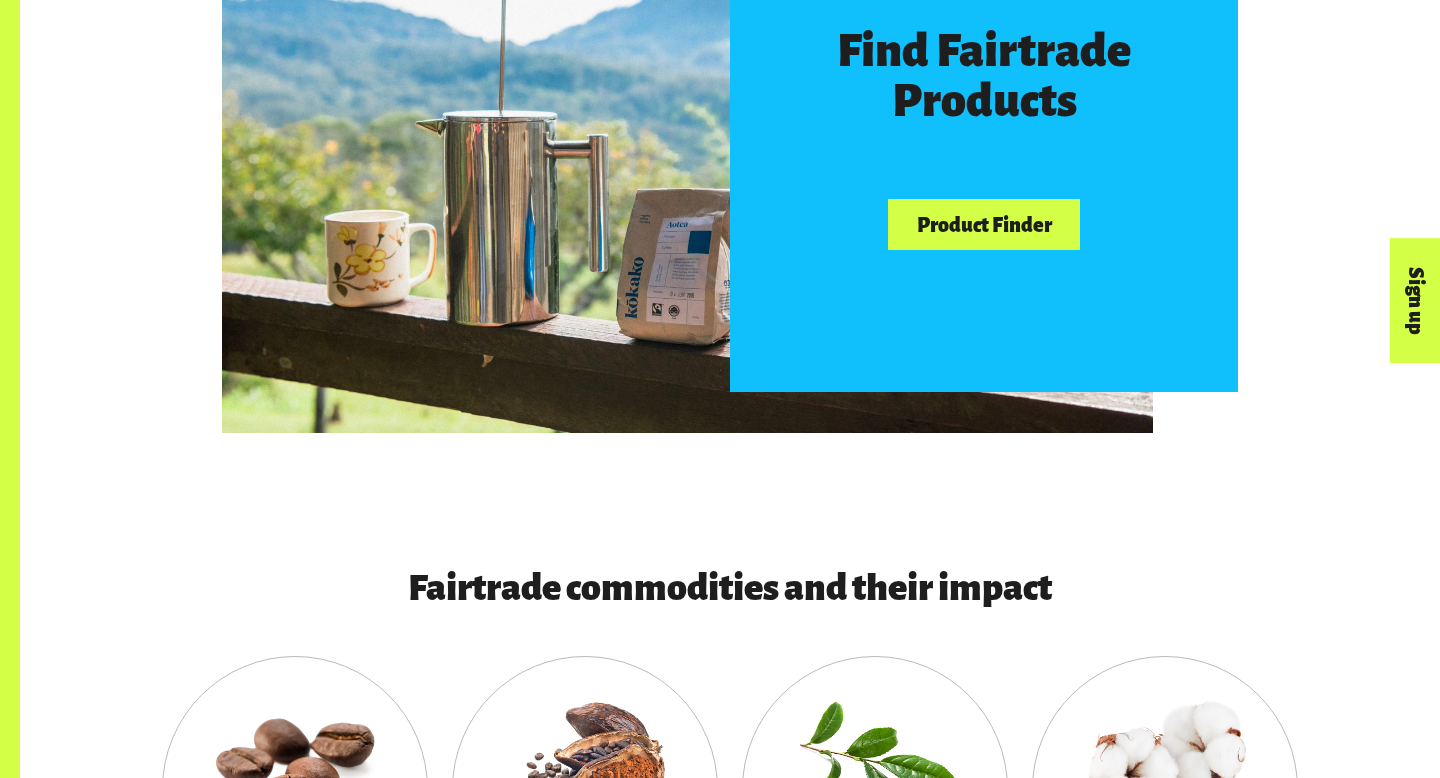 click on "Product Finder" at bounding box center (984, 224) 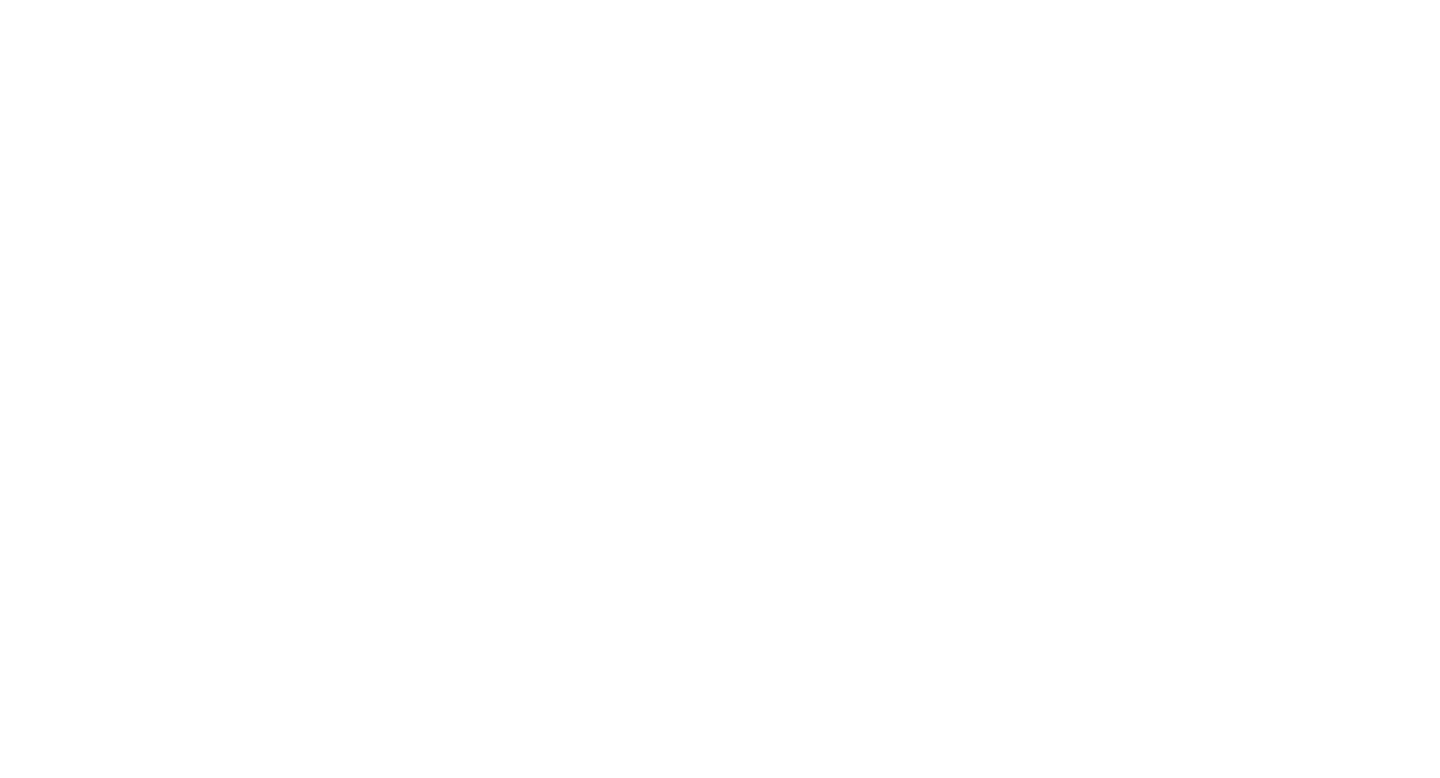 scroll, scrollTop: 0, scrollLeft: 0, axis: both 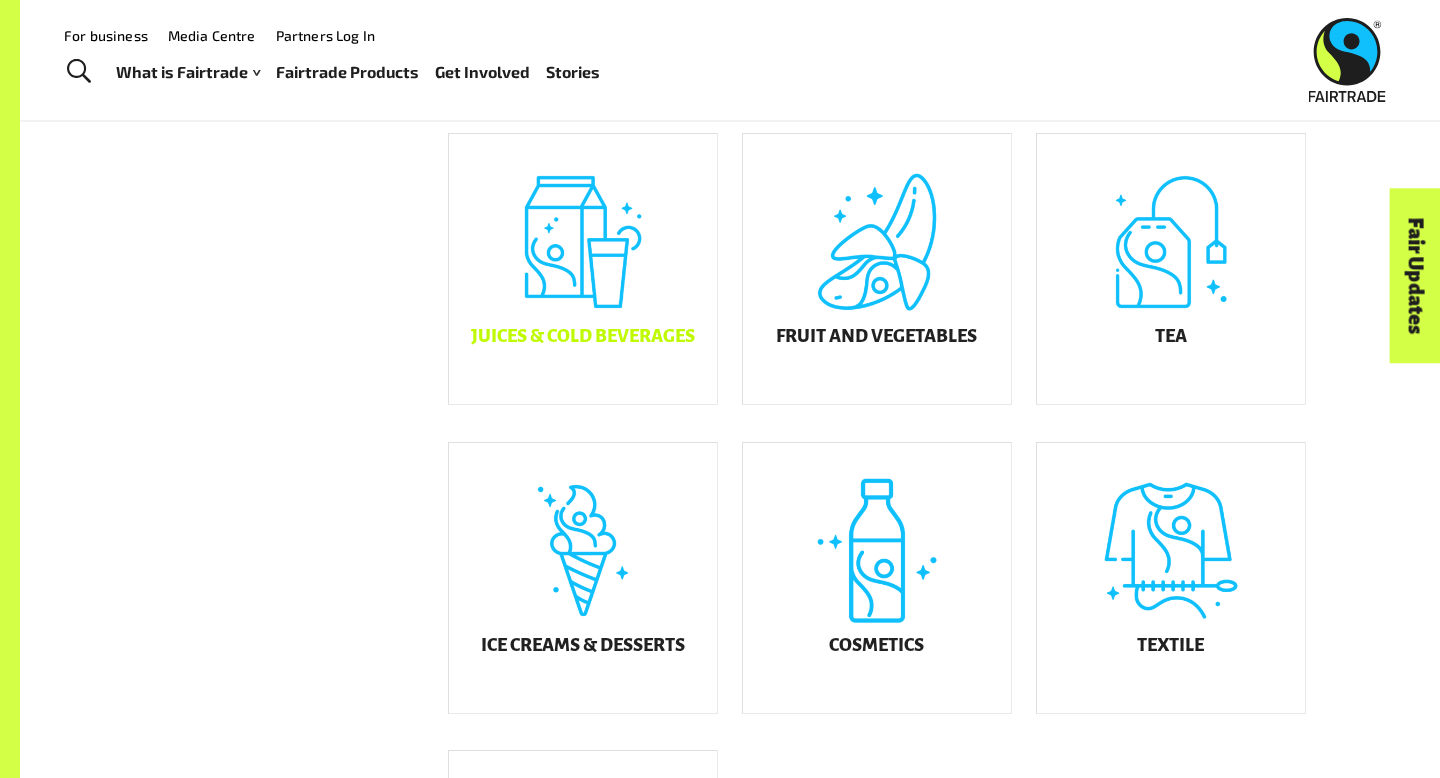 click on "Juices & Cold Beverages" at bounding box center [583, 269] 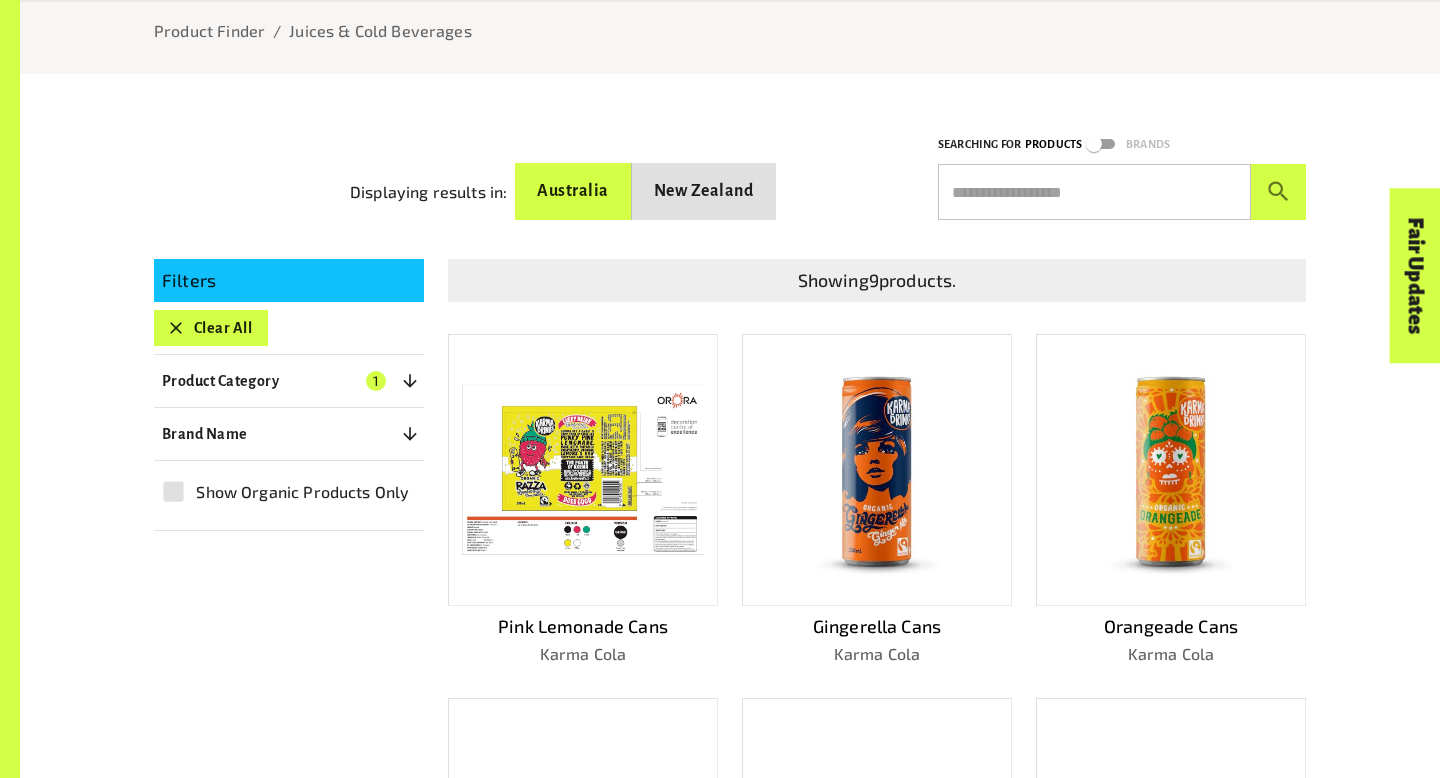 scroll, scrollTop: 282, scrollLeft: 0, axis: vertical 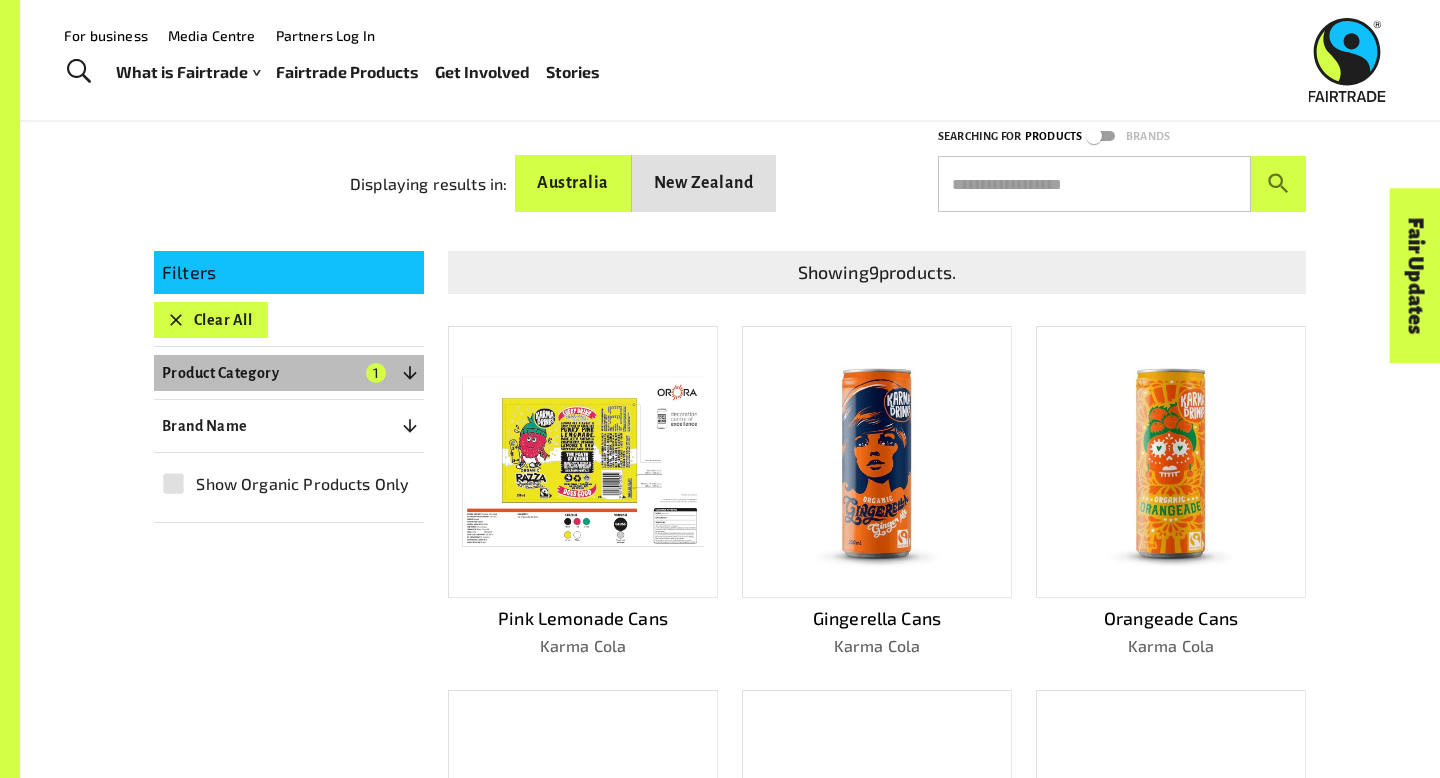 click 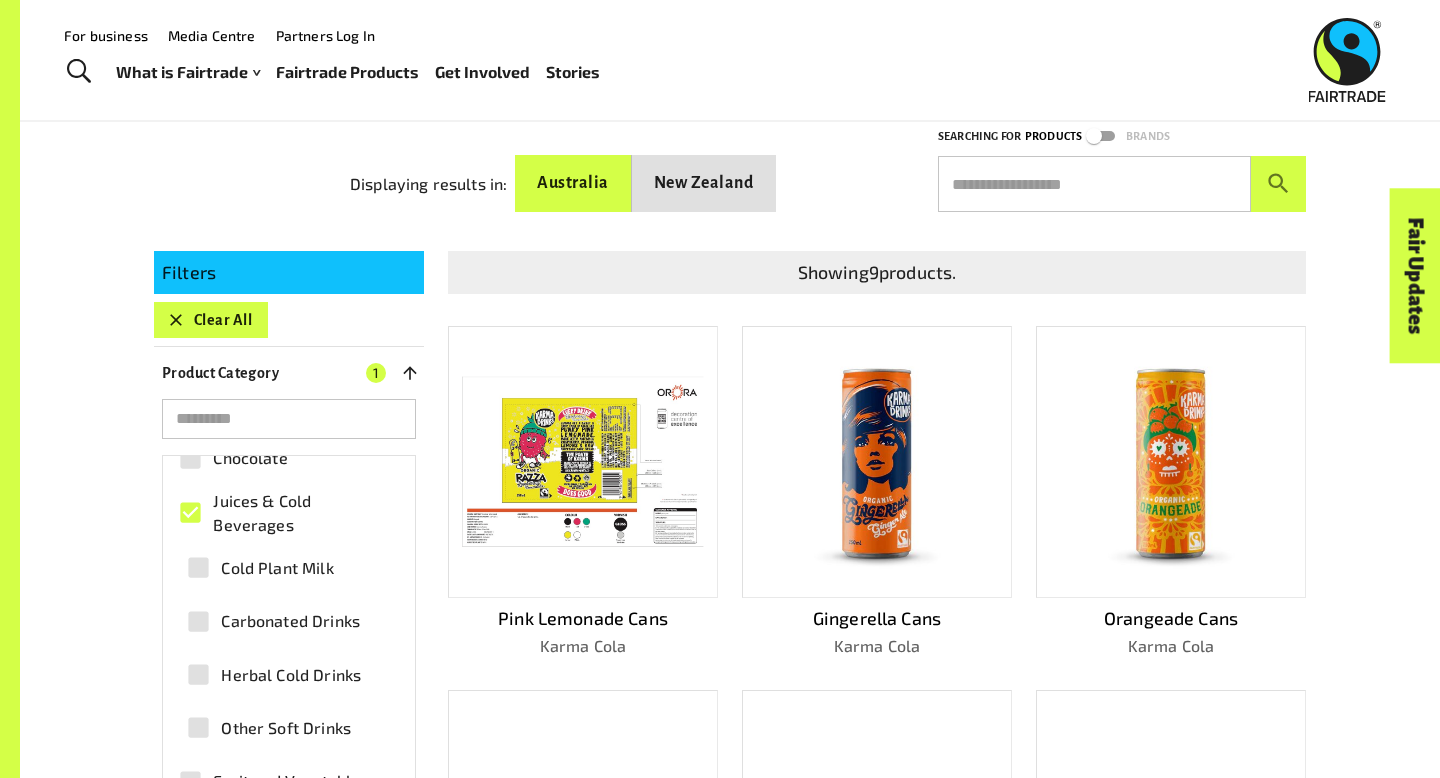 scroll, scrollTop: 133, scrollLeft: 0, axis: vertical 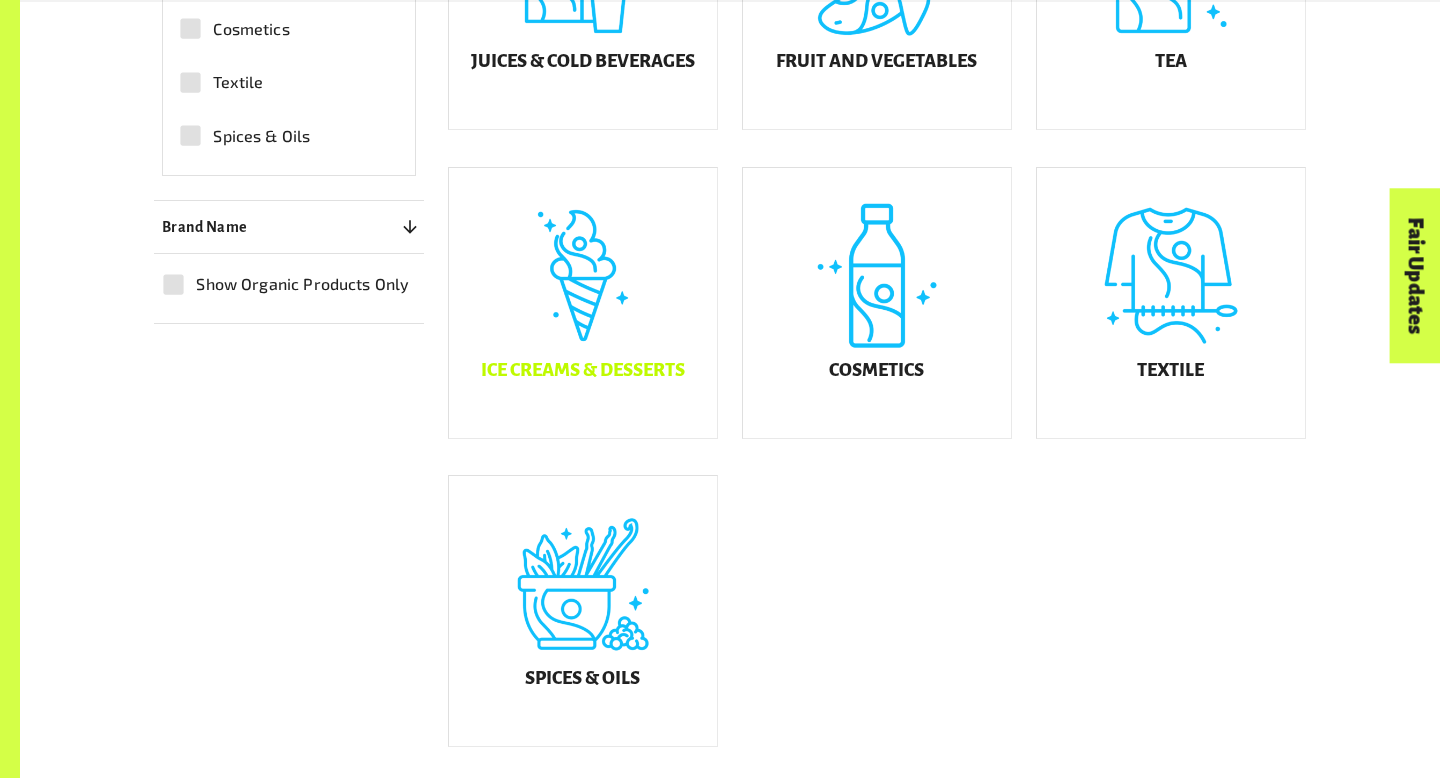 click on "Ice Creams & Desserts" at bounding box center (583, 303) 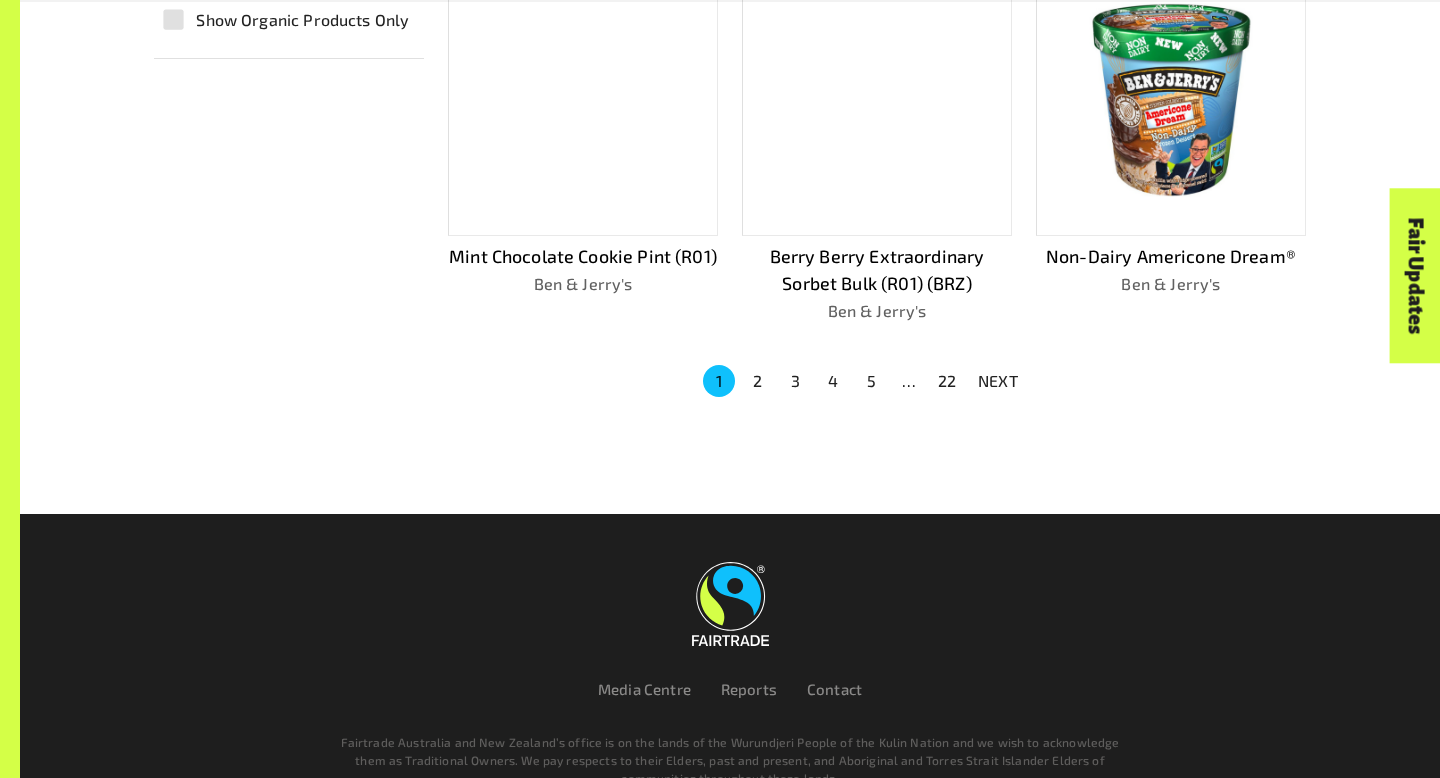 scroll, scrollTop: 1414, scrollLeft: 0, axis: vertical 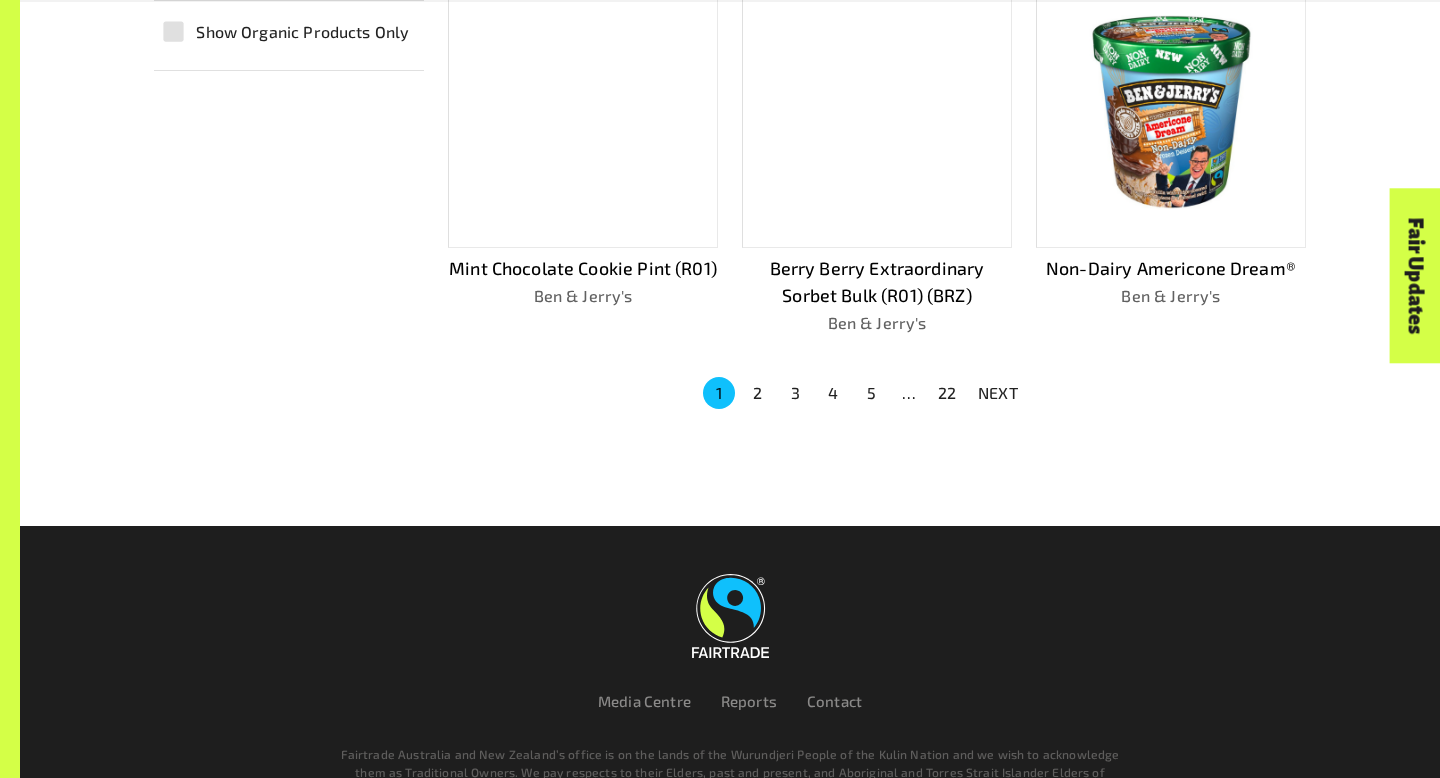 click on "2" at bounding box center (757, 393) 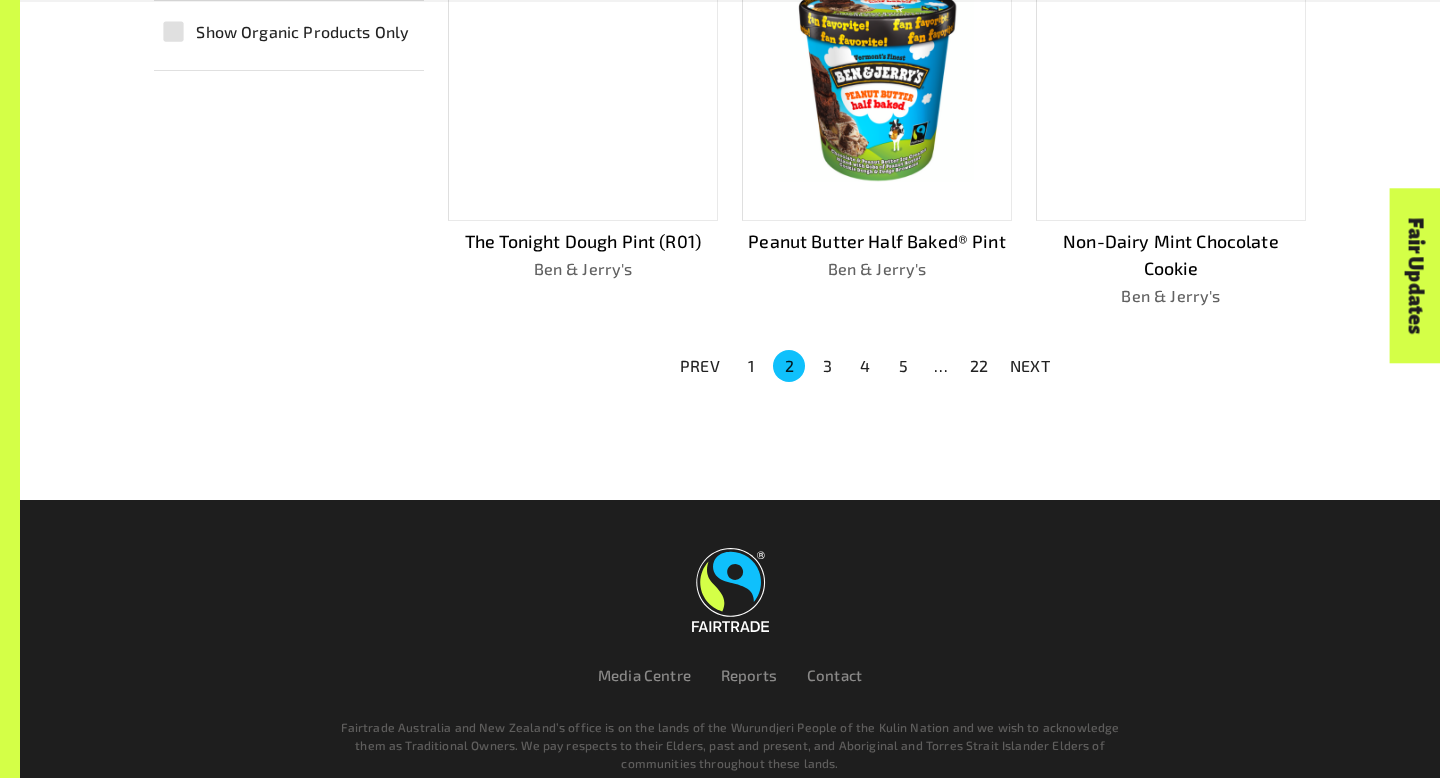 click on "3" at bounding box center (827, 366) 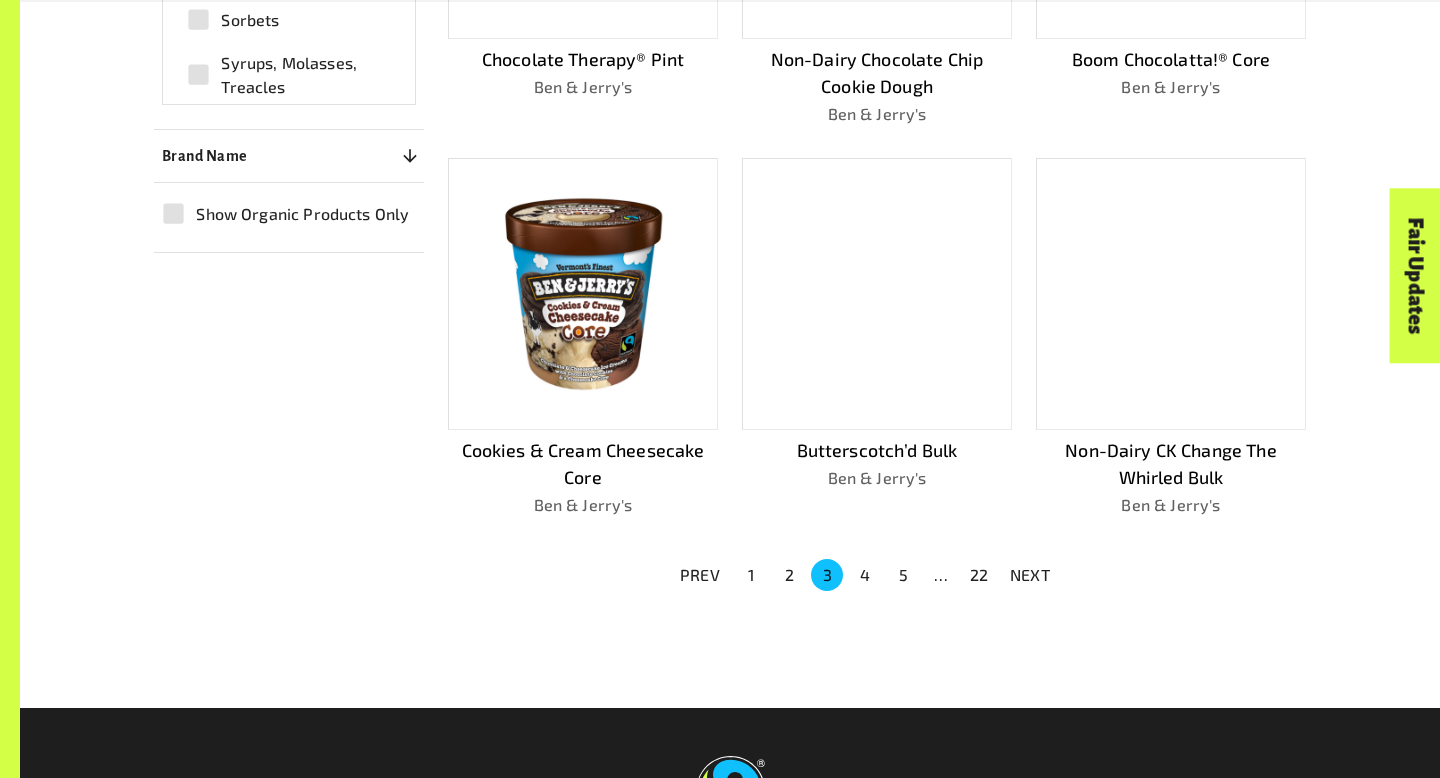 scroll, scrollTop: 1237, scrollLeft: 0, axis: vertical 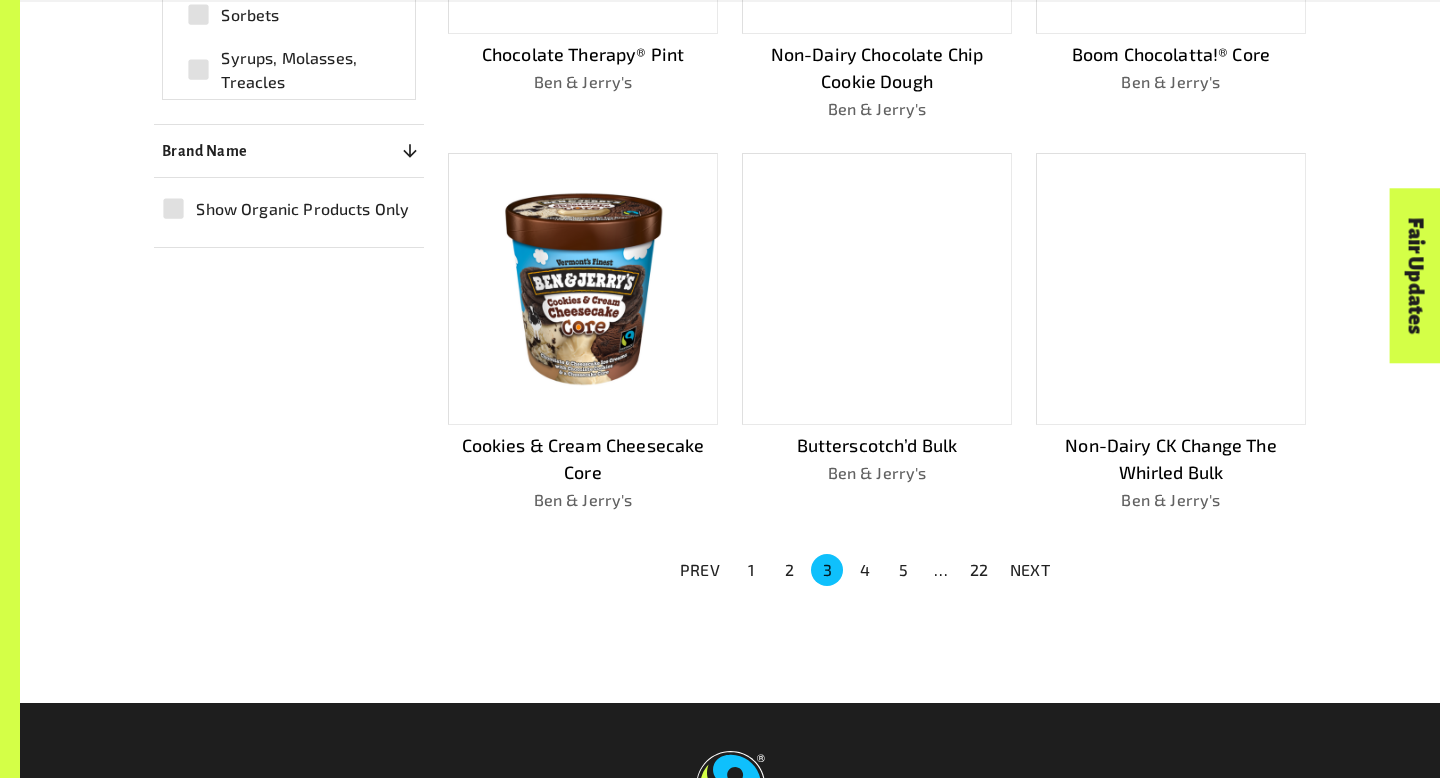 click on "4" at bounding box center [865, 570] 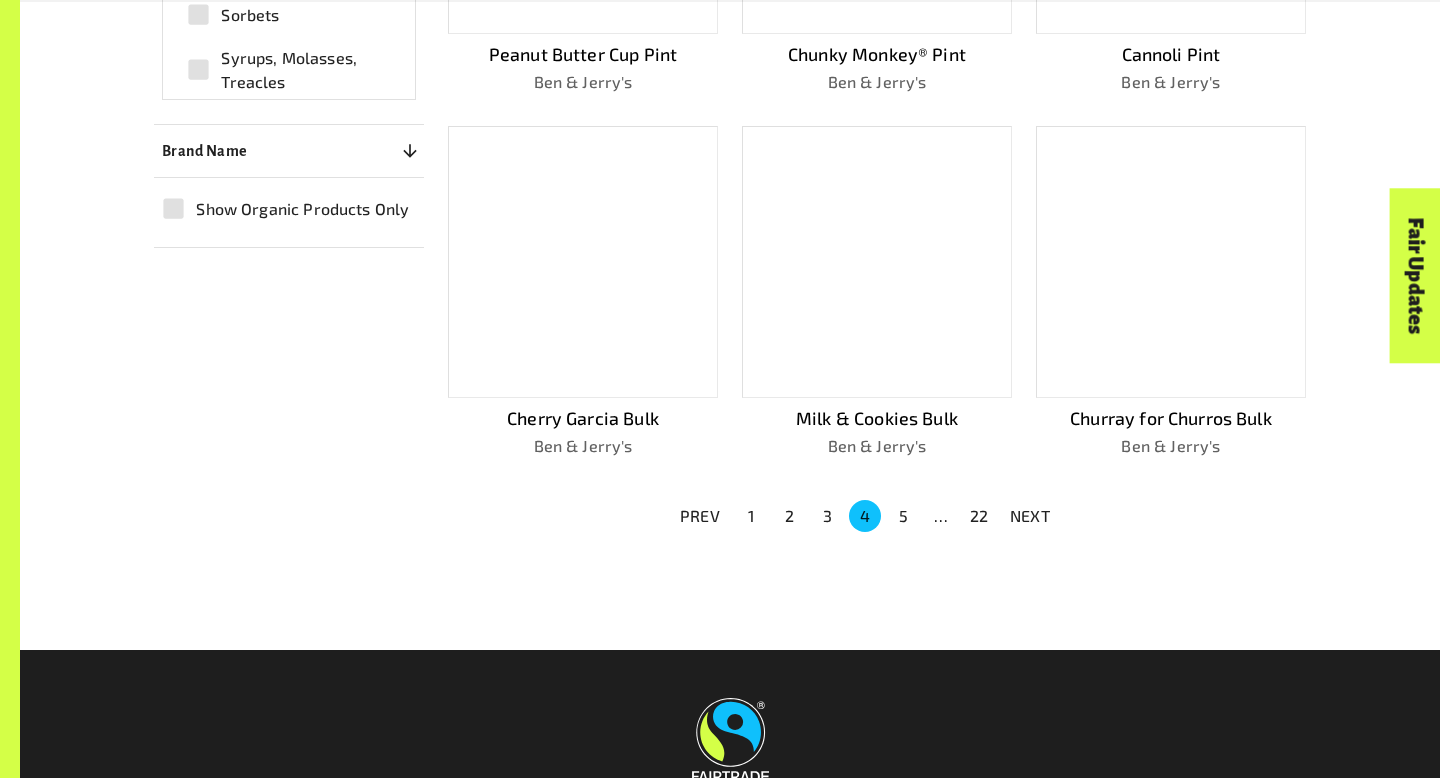 click on "5" at bounding box center (903, 516) 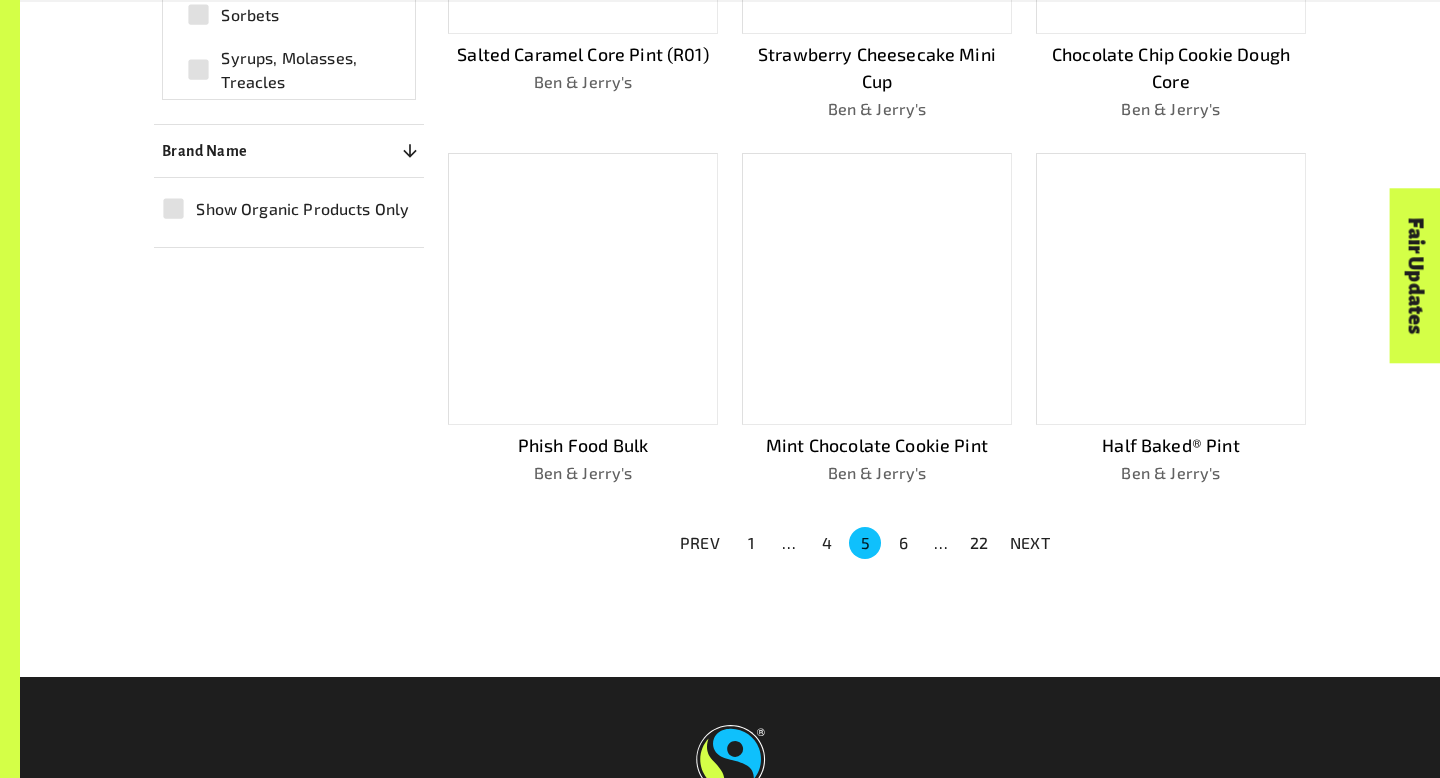 click on "6" at bounding box center [903, 543] 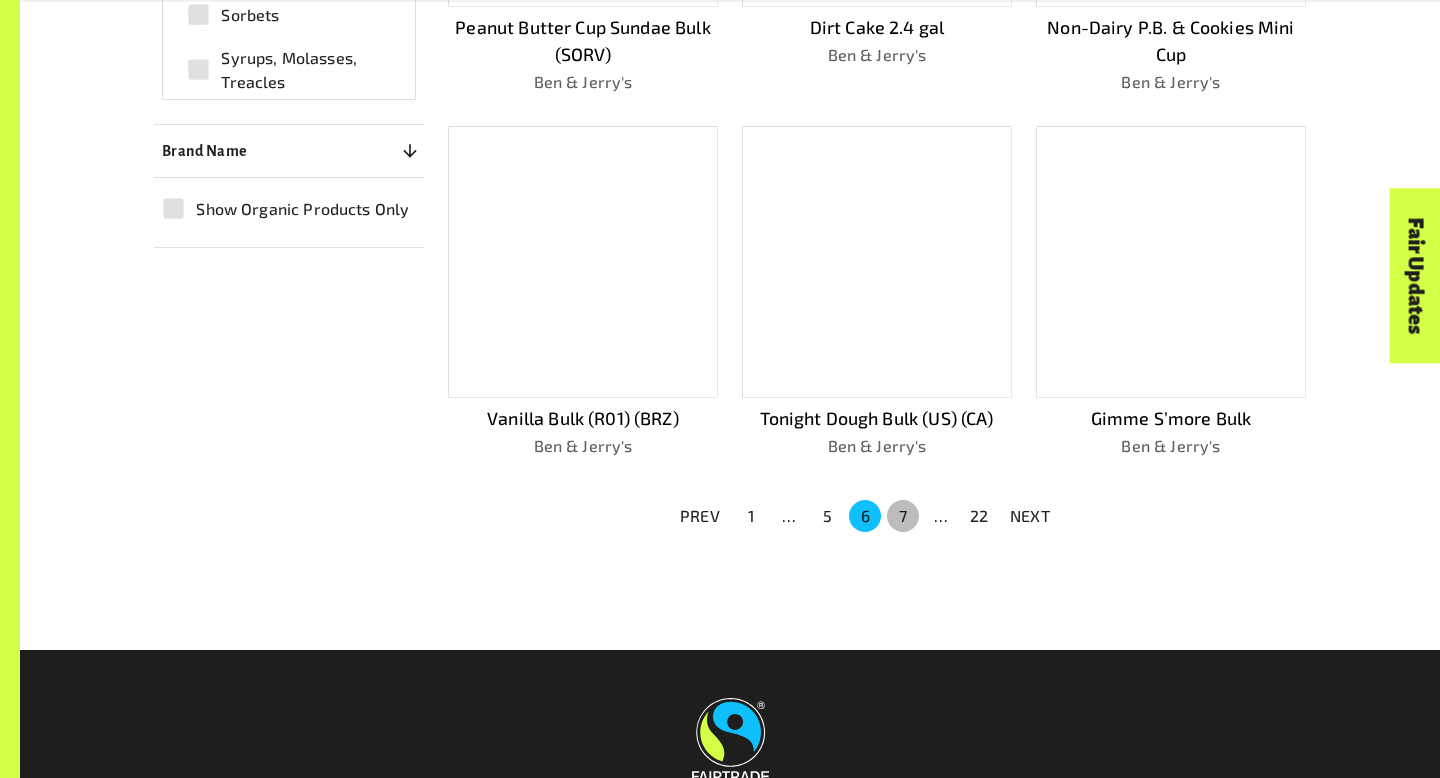 click on "7" at bounding box center [903, 516] 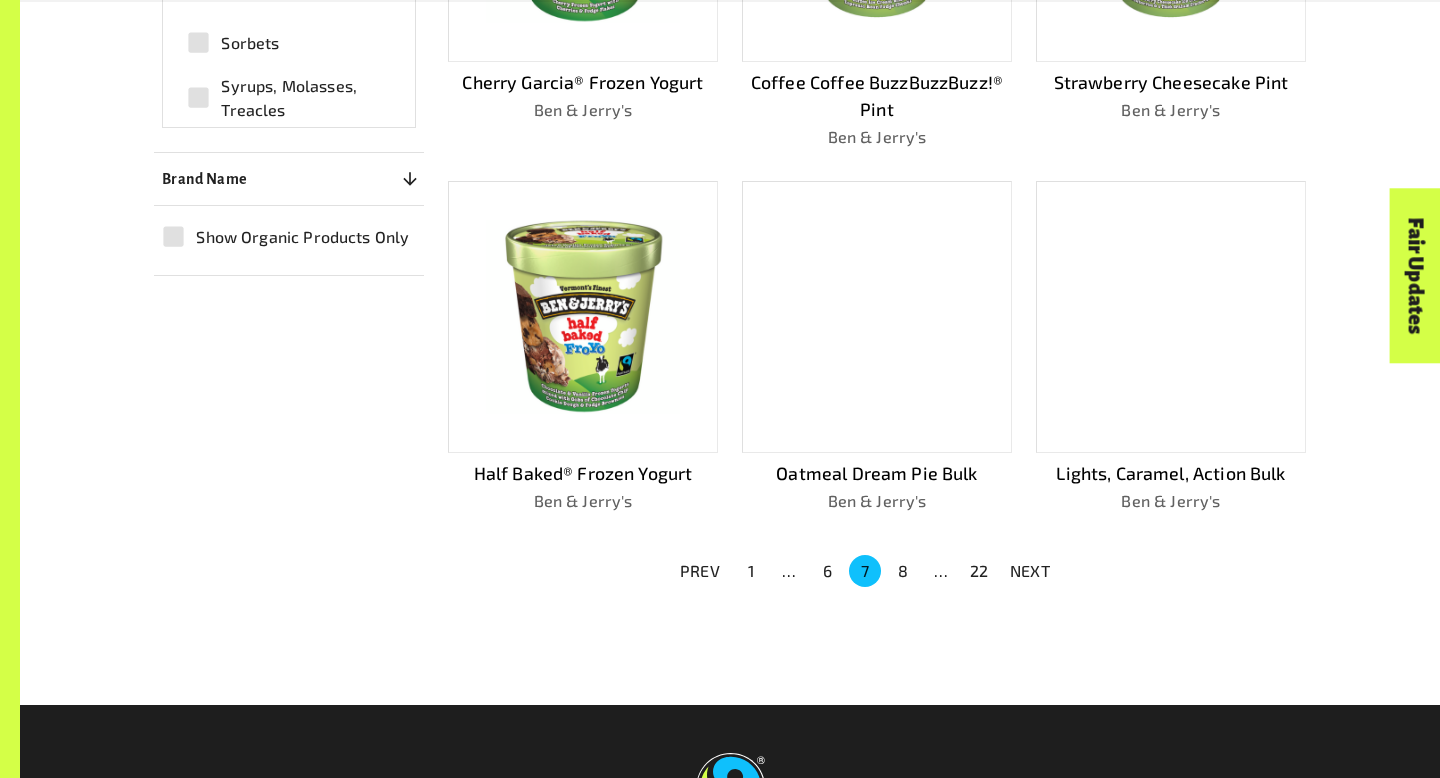 scroll, scrollTop: 1210, scrollLeft: 0, axis: vertical 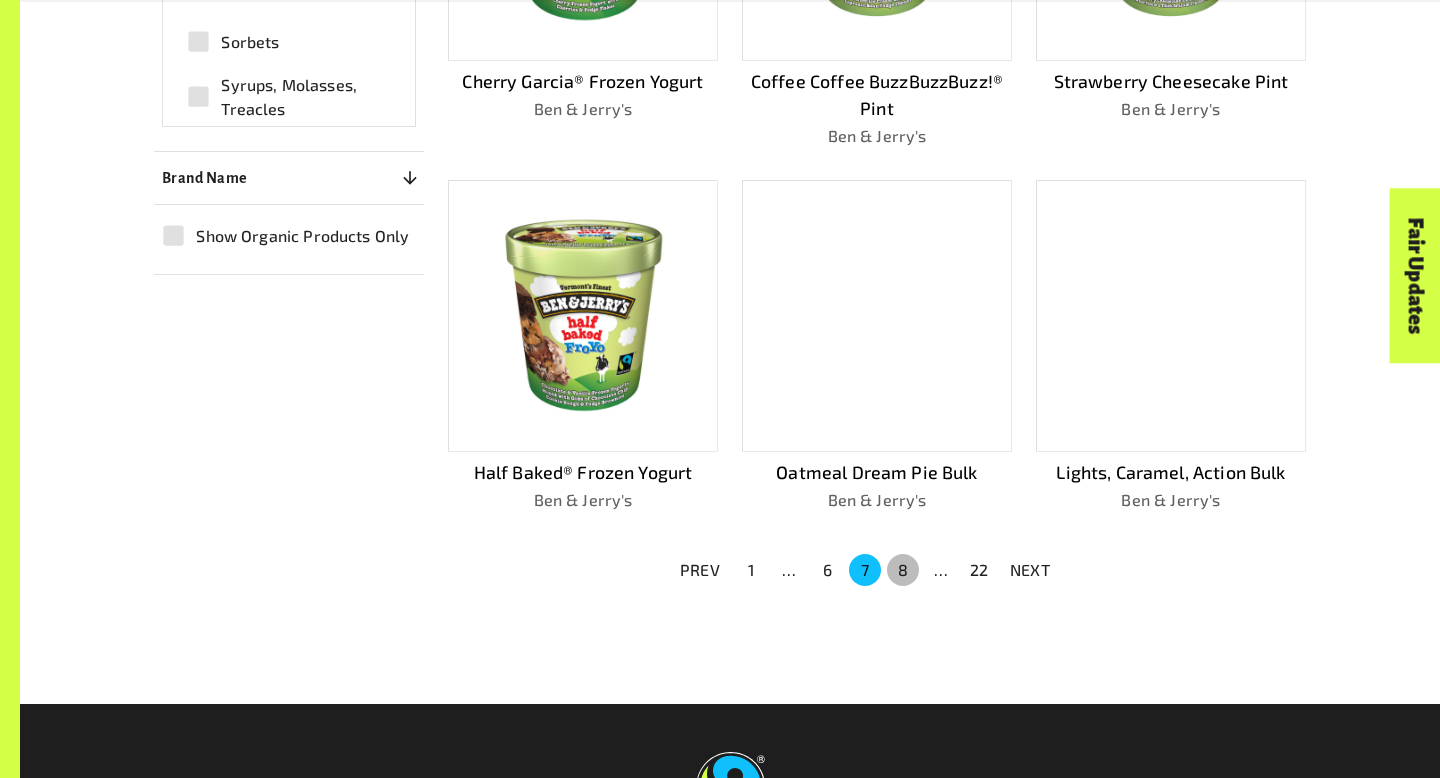click on "8" at bounding box center [903, 570] 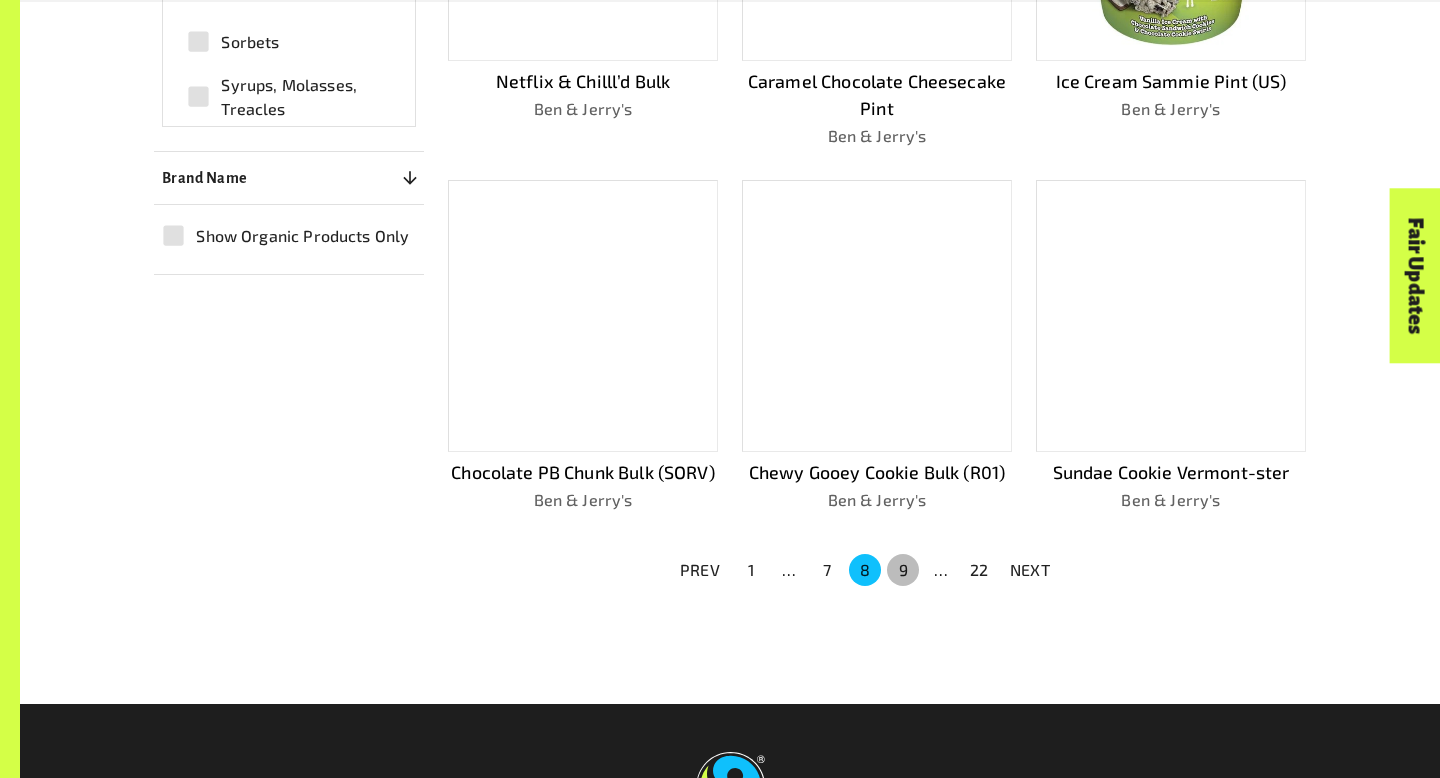 click on "9" at bounding box center (903, 570) 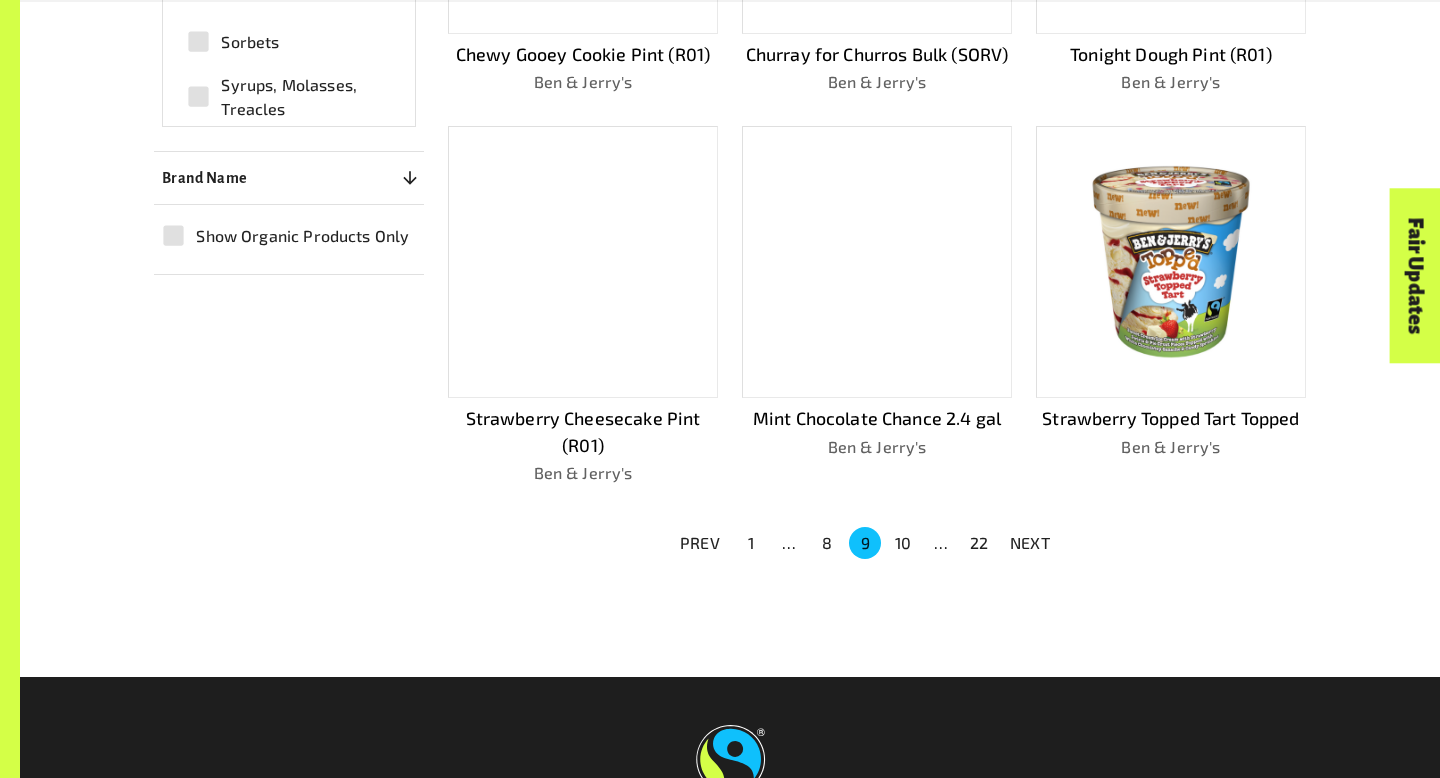 click on "10" at bounding box center [903, 543] 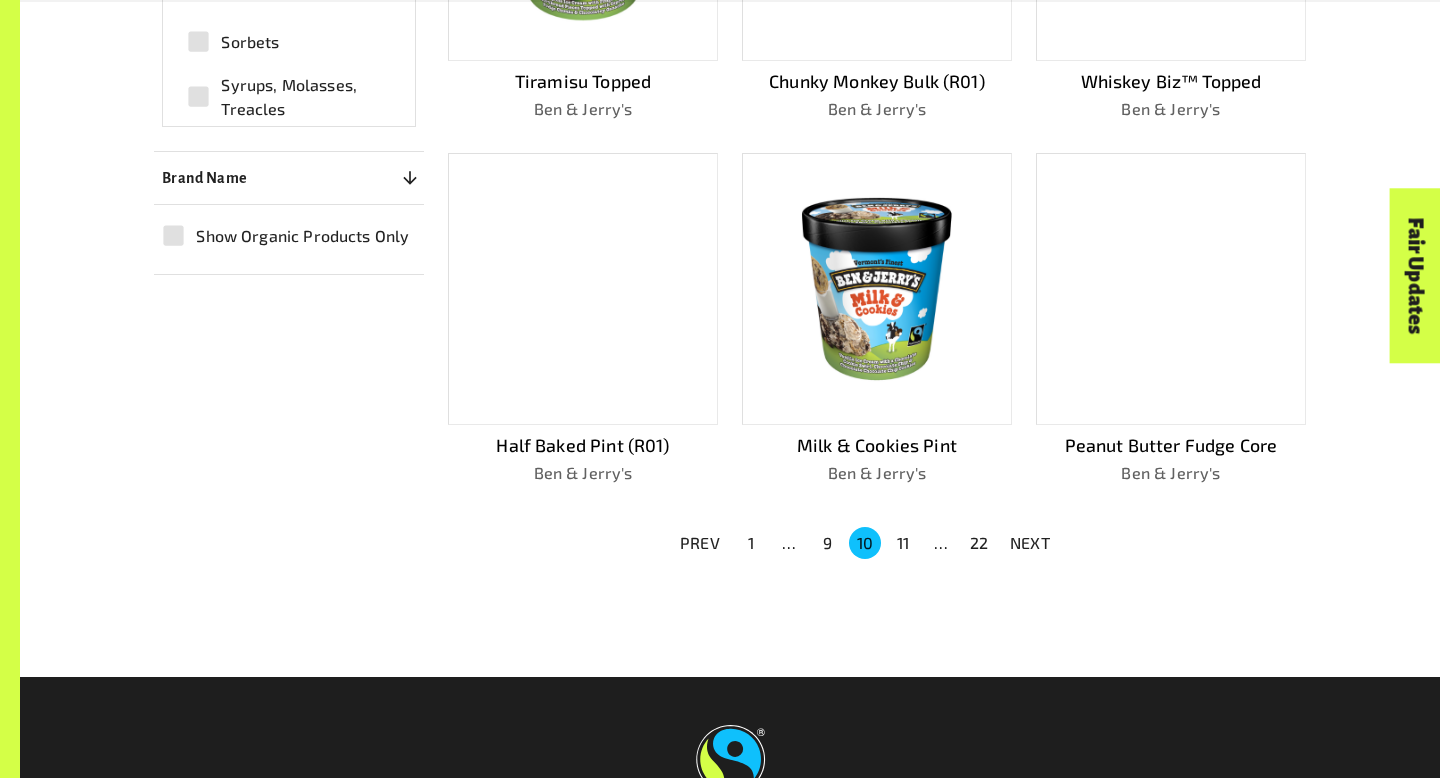 click on "11" at bounding box center (903, 543) 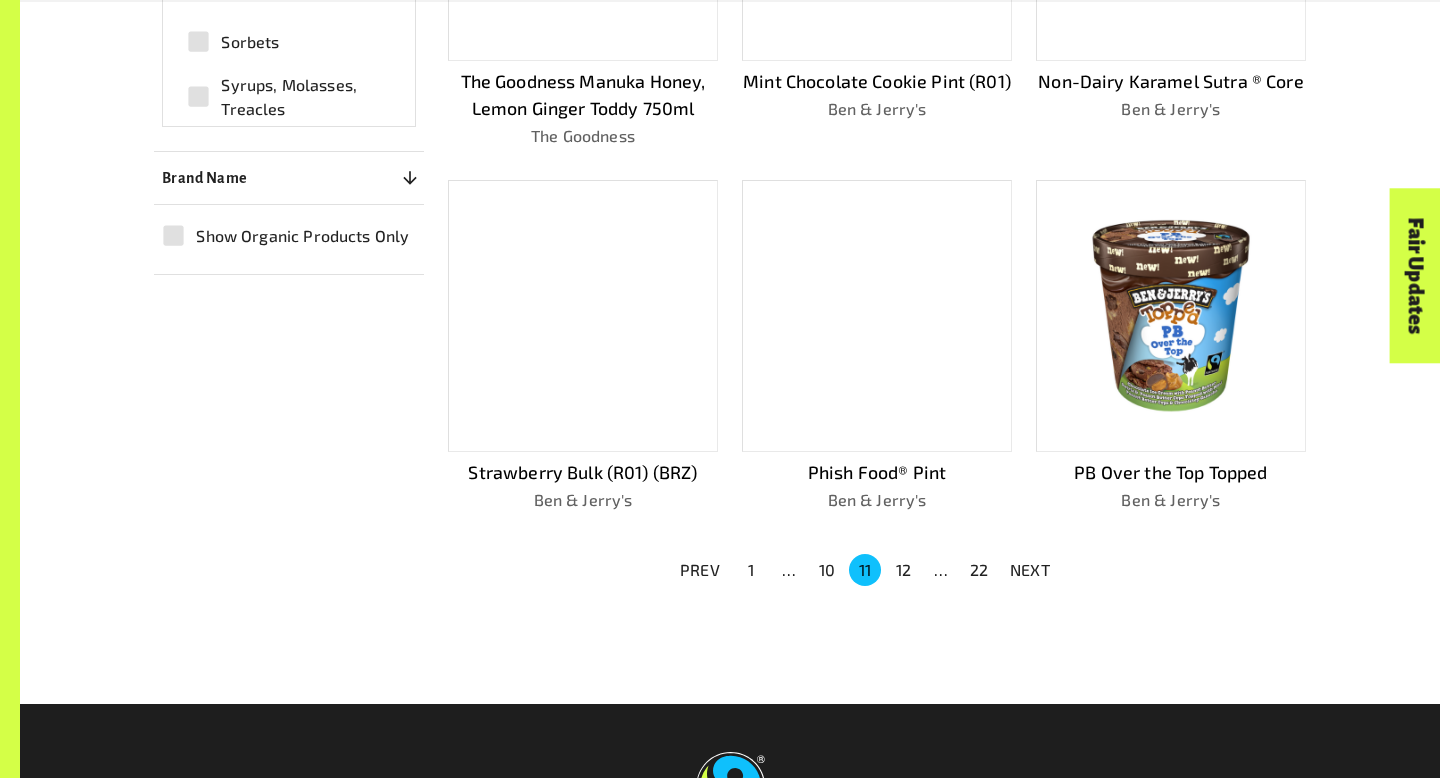 click on "12" at bounding box center (903, 570) 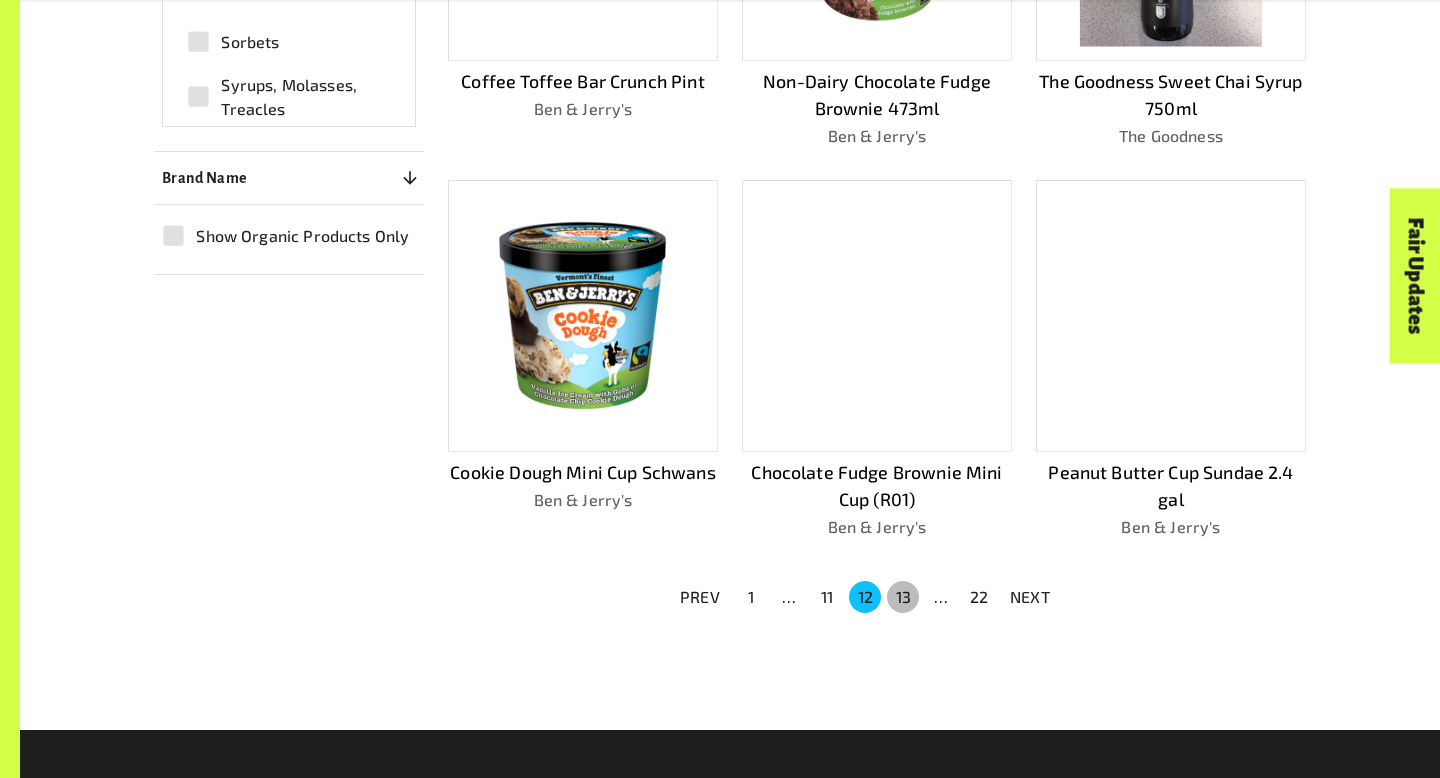 click on "13" at bounding box center (903, 597) 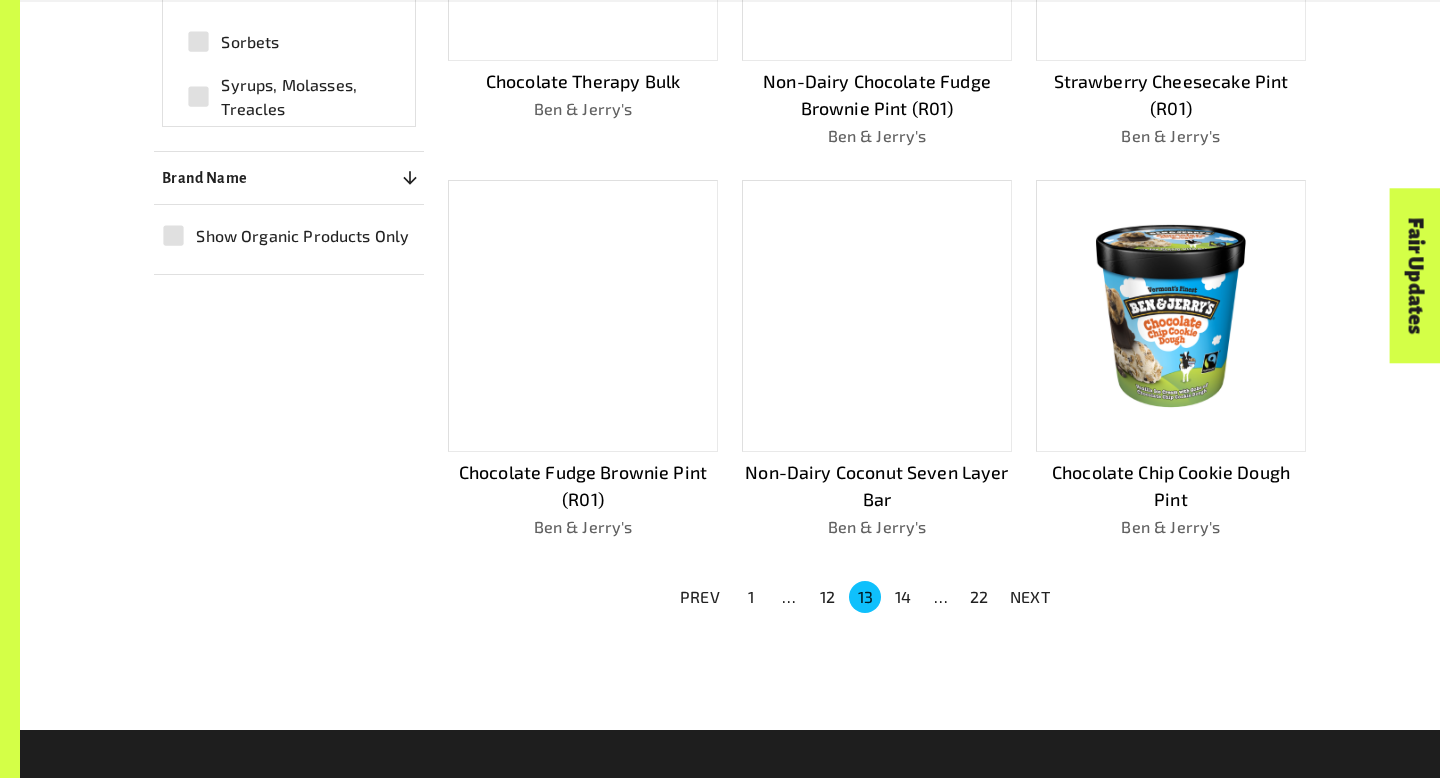 click on "14" at bounding box center (903, 597) 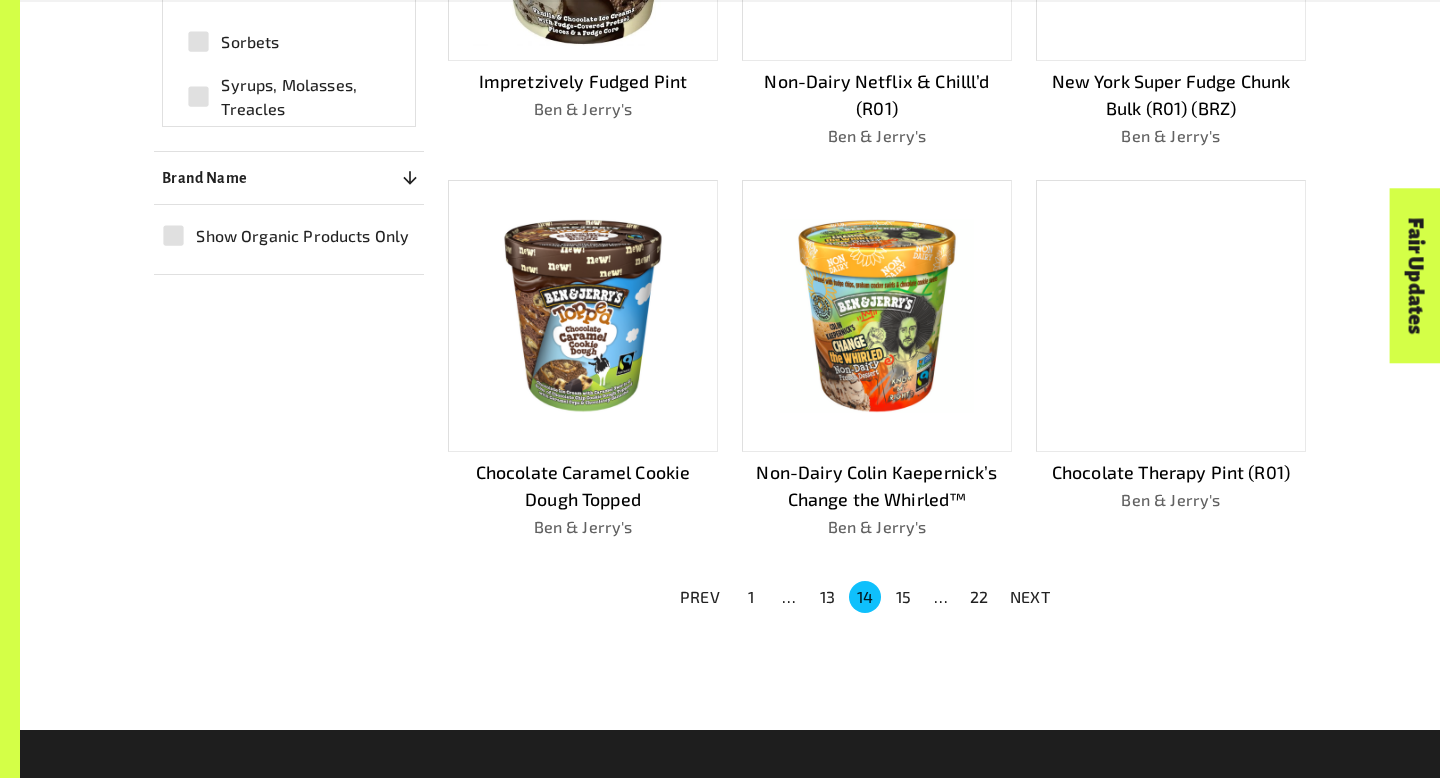 click on "15" at bounding box center (903, 597) 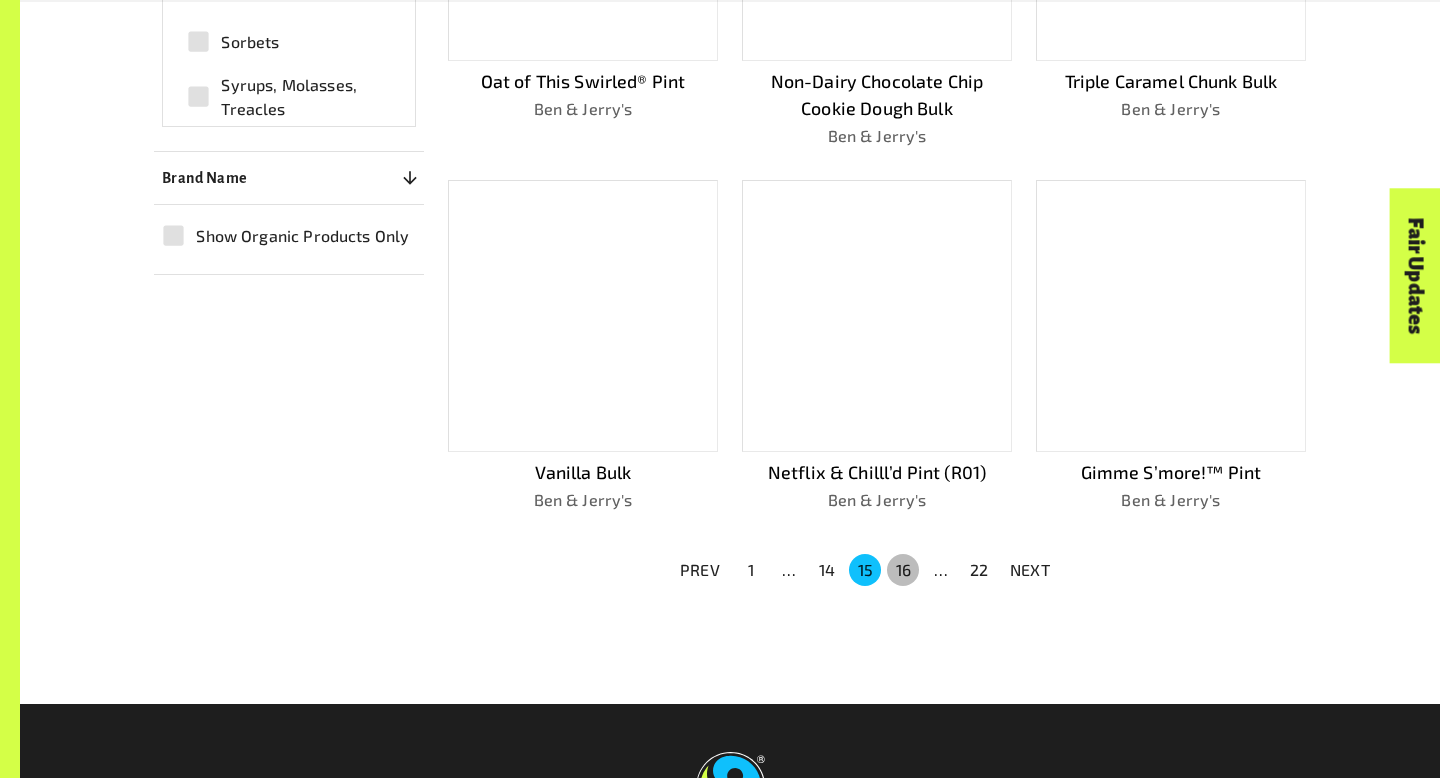 click on "16" at bounding box center [903, 570] 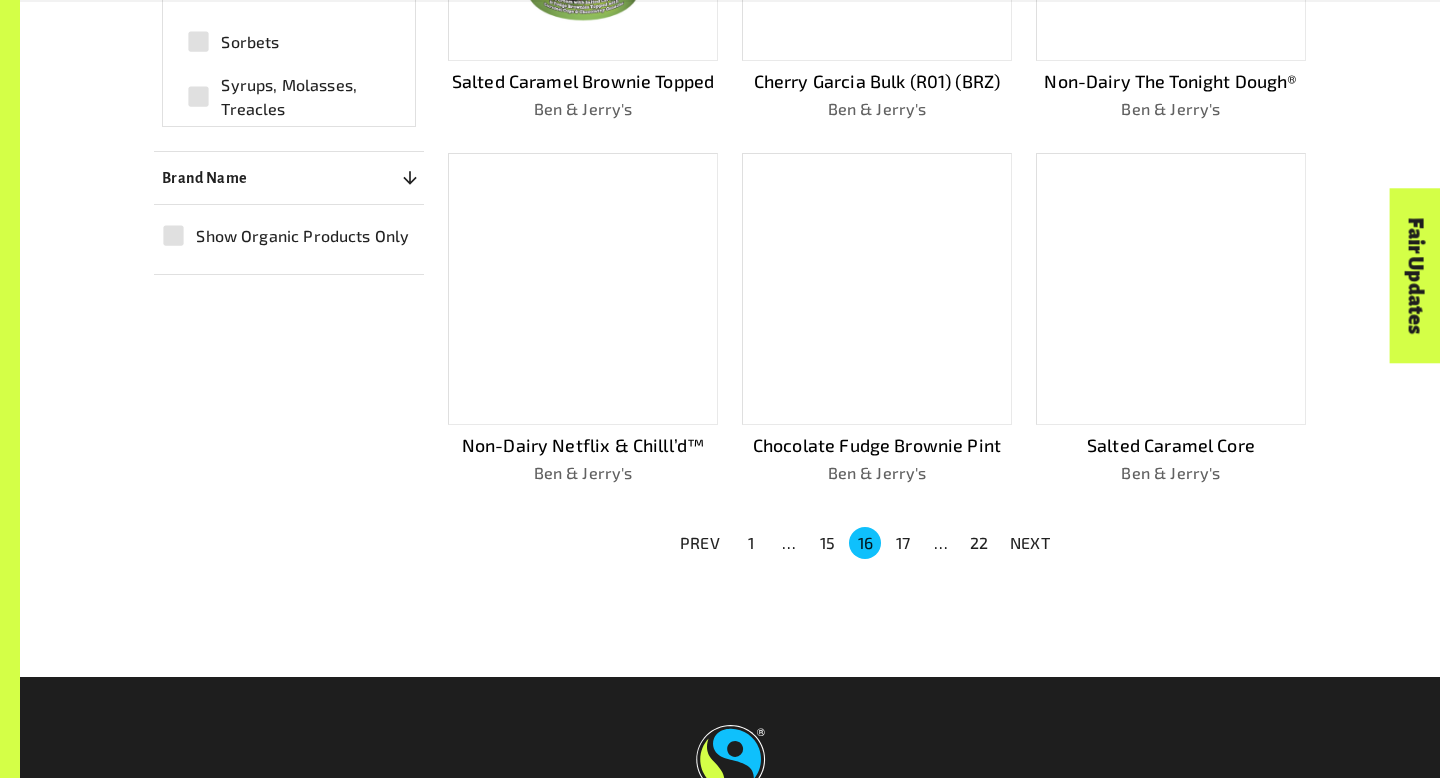 click on "17" at bounding box center [903, 543] 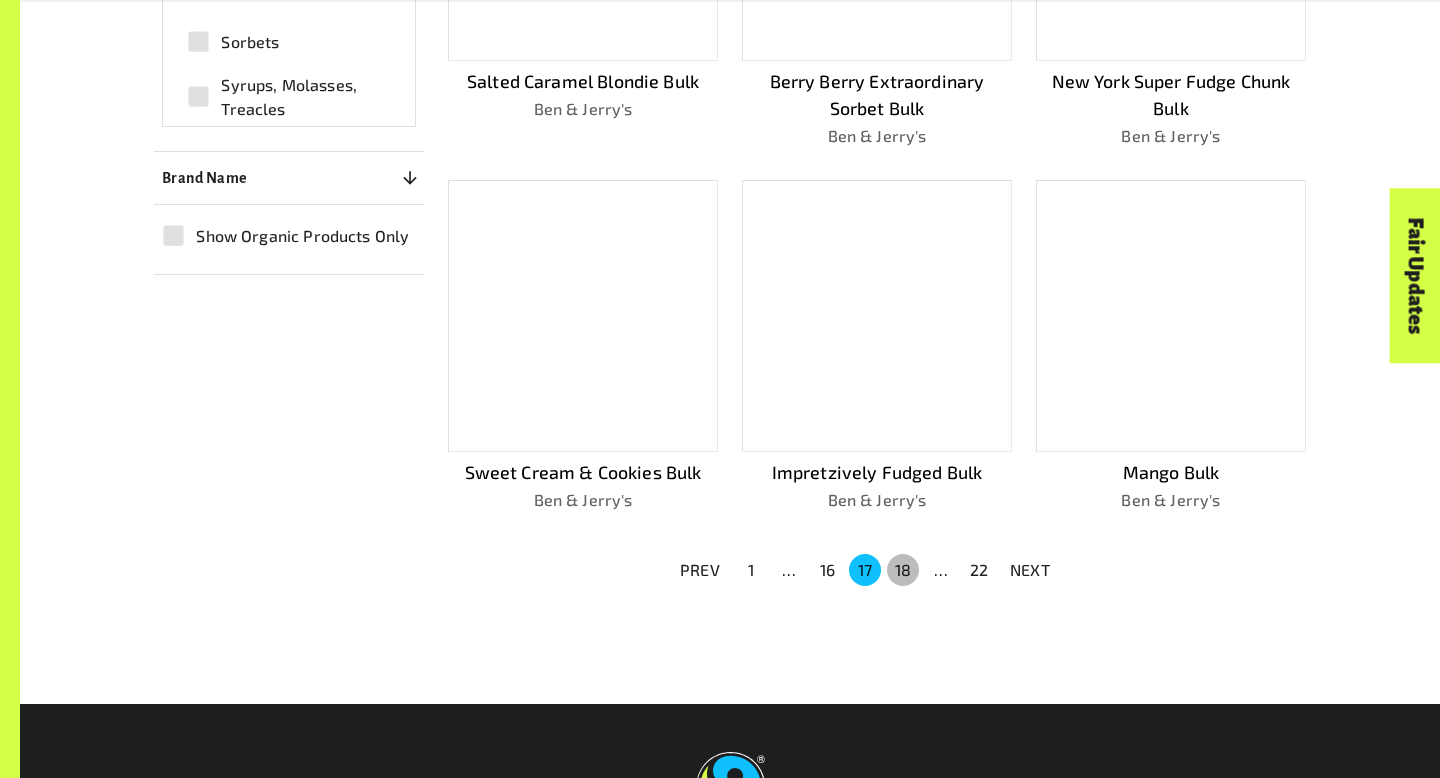 click on "18" at bounding box center [903, 570] 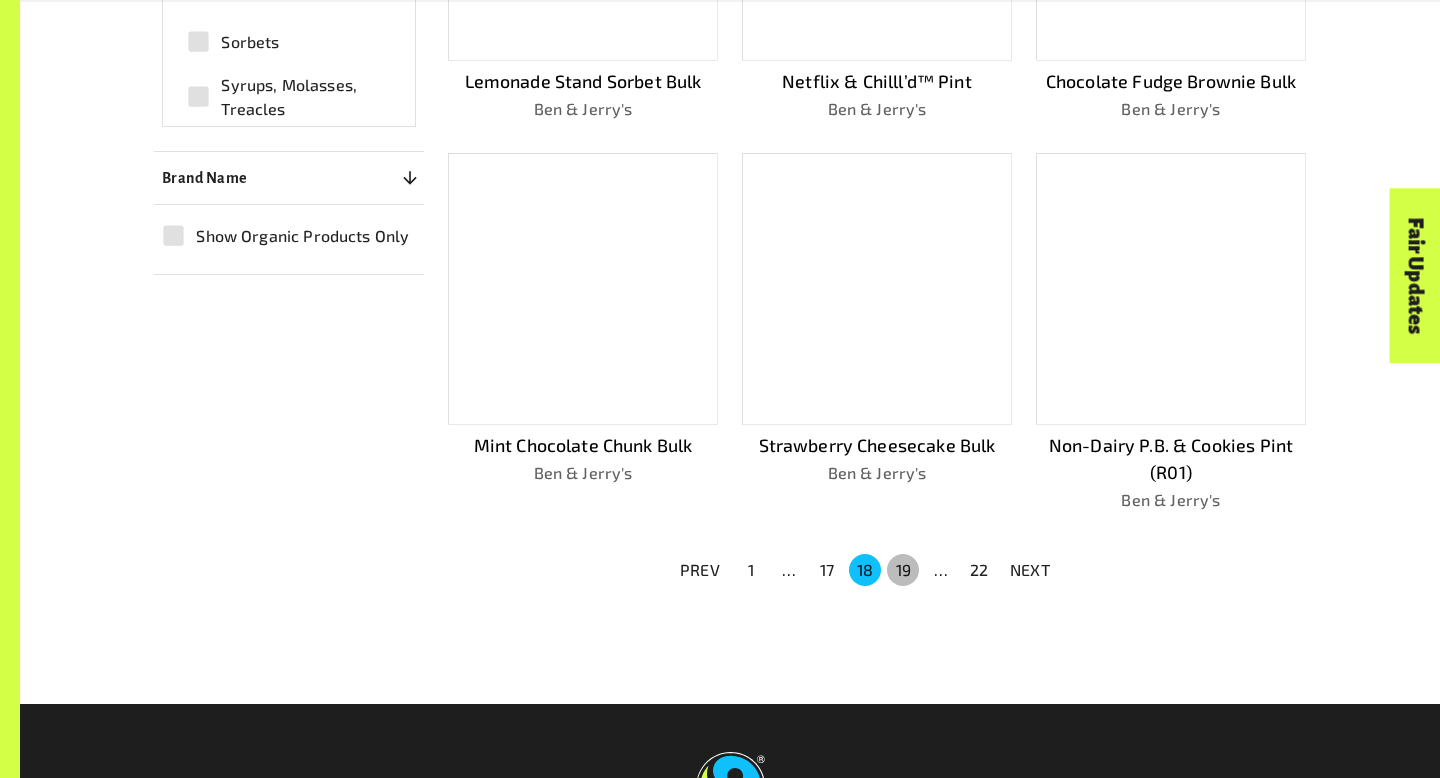 click on "19" at bounding box center (903, 570) 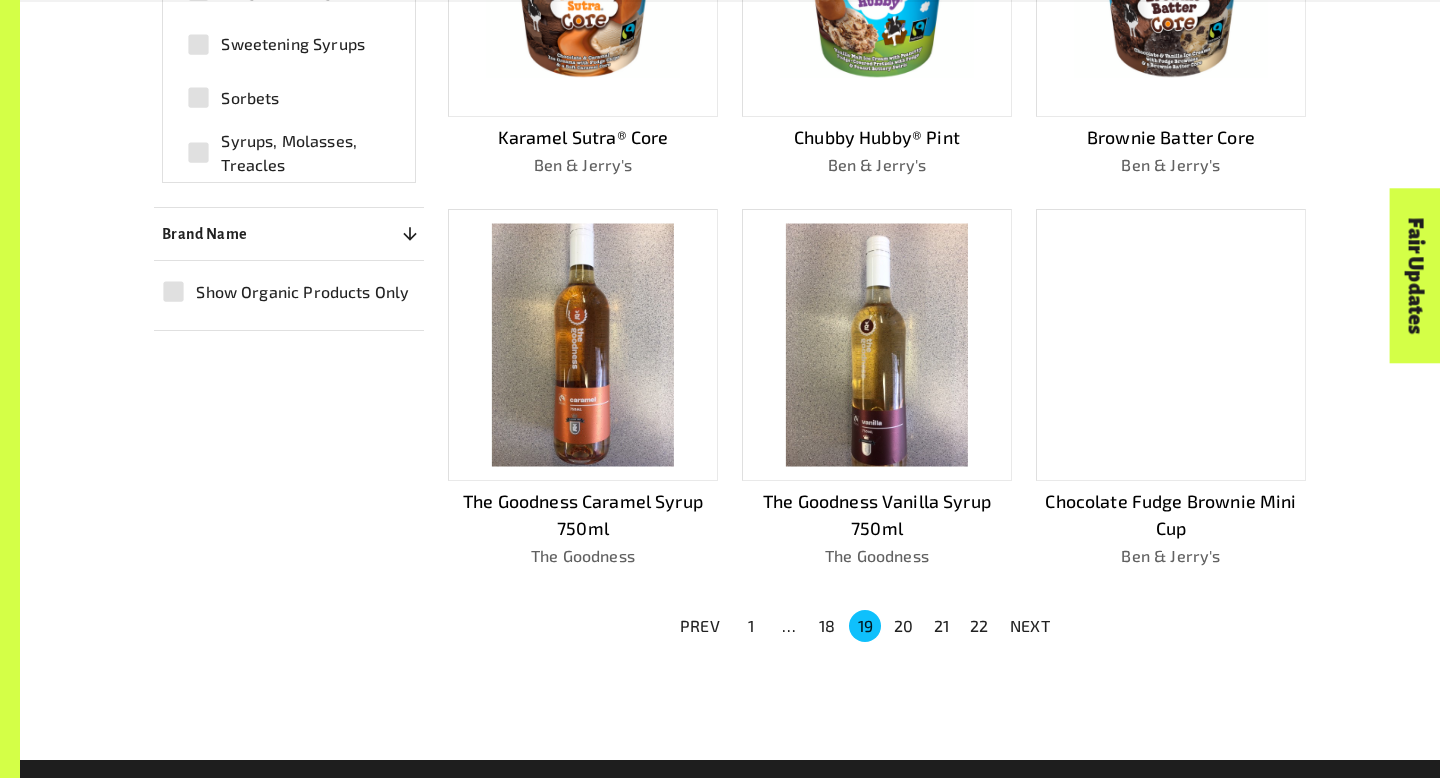 scroll, scrollTop: 1157, scrollLeft: 0, axis: vertical 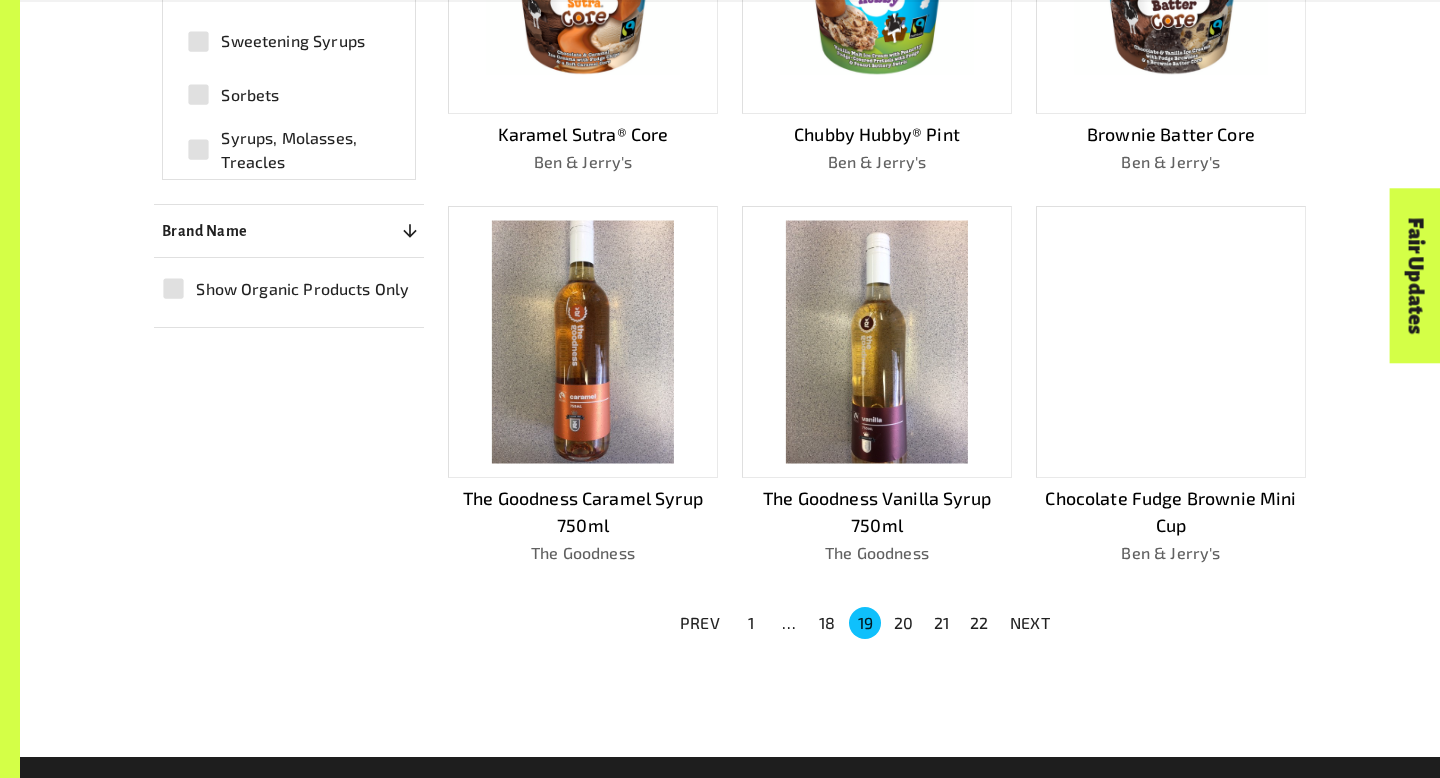 click on "20" at bounding box center (903, 623) 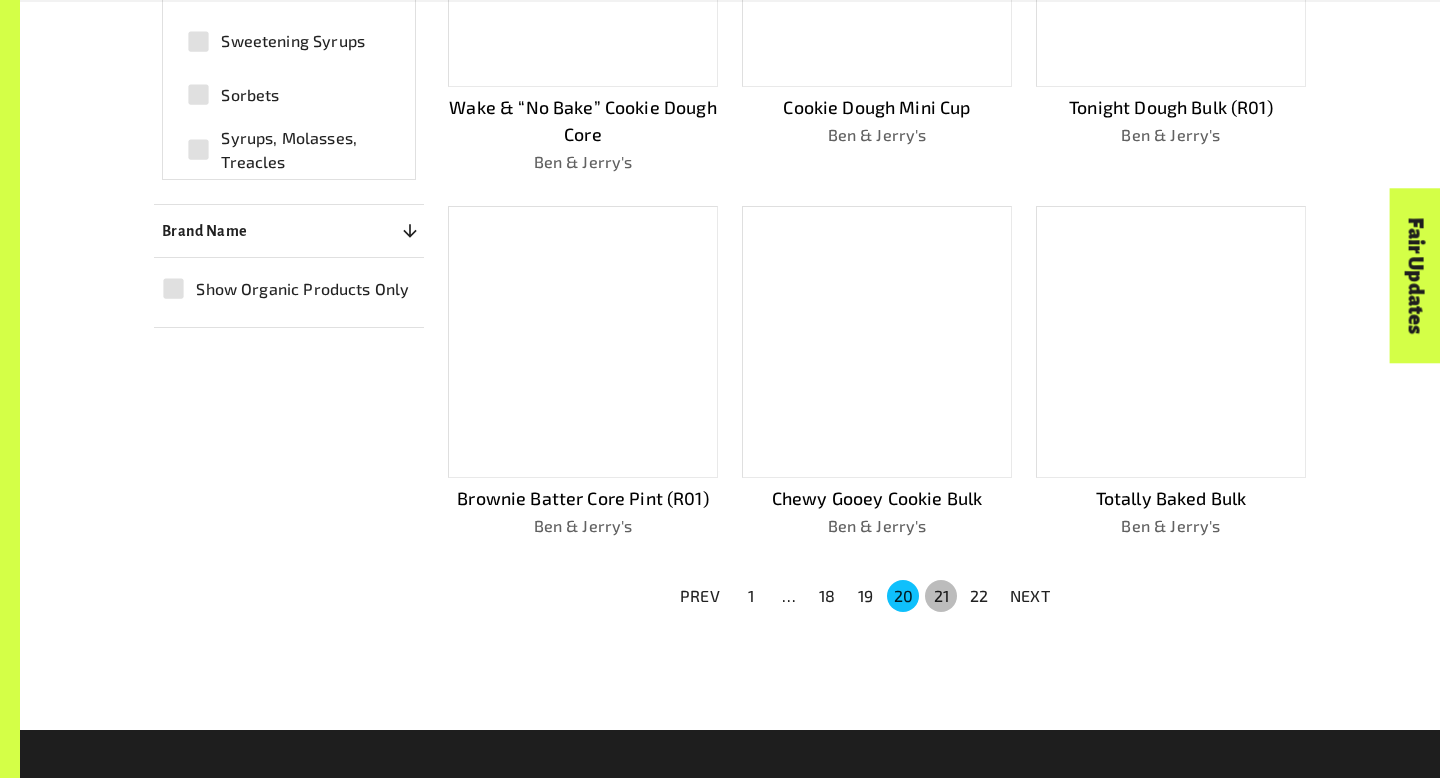 click on "21" at bounding box center [941, 596] 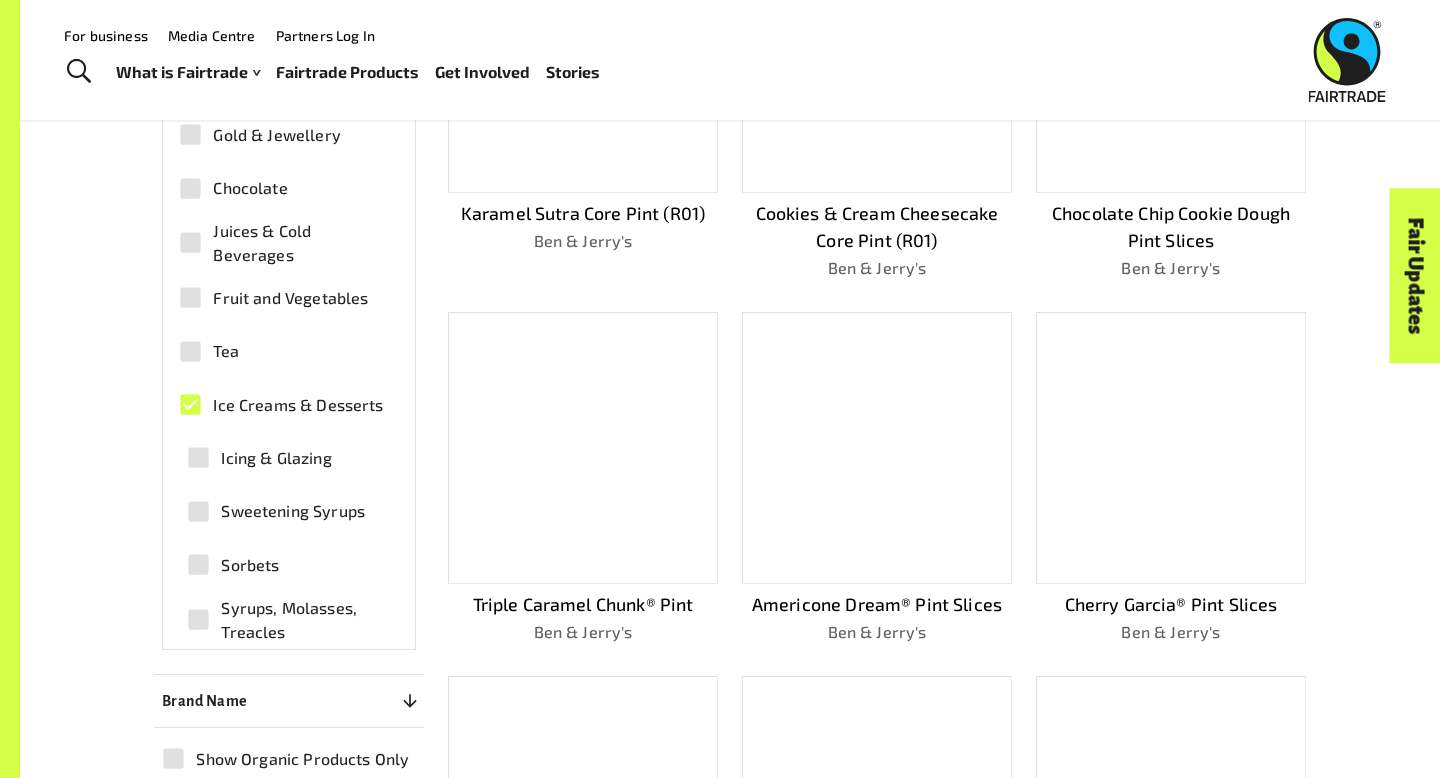 scroll, scrollTop: 509, scrollLeft: 0, axis: vertical 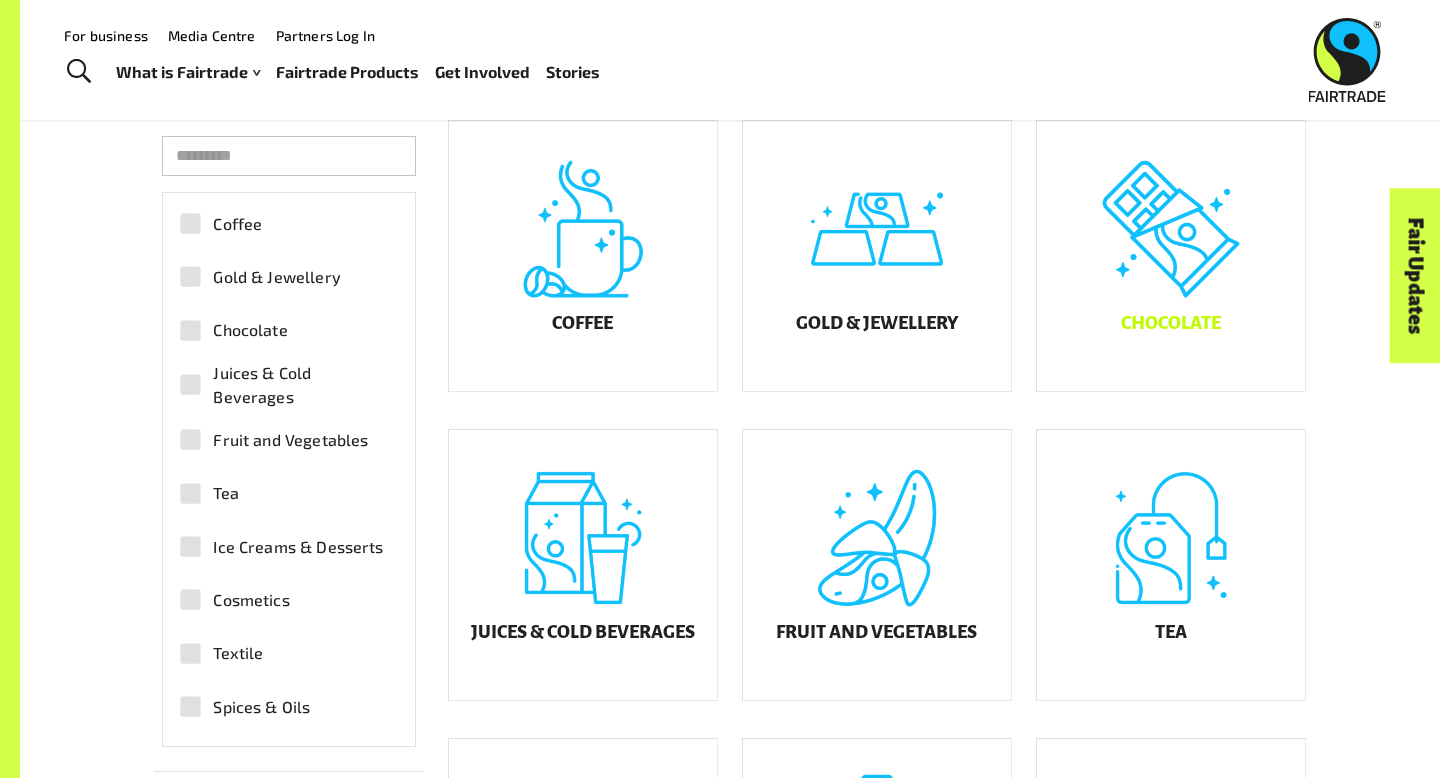 click on "Chocolate" at bounding box center (1171, 256) 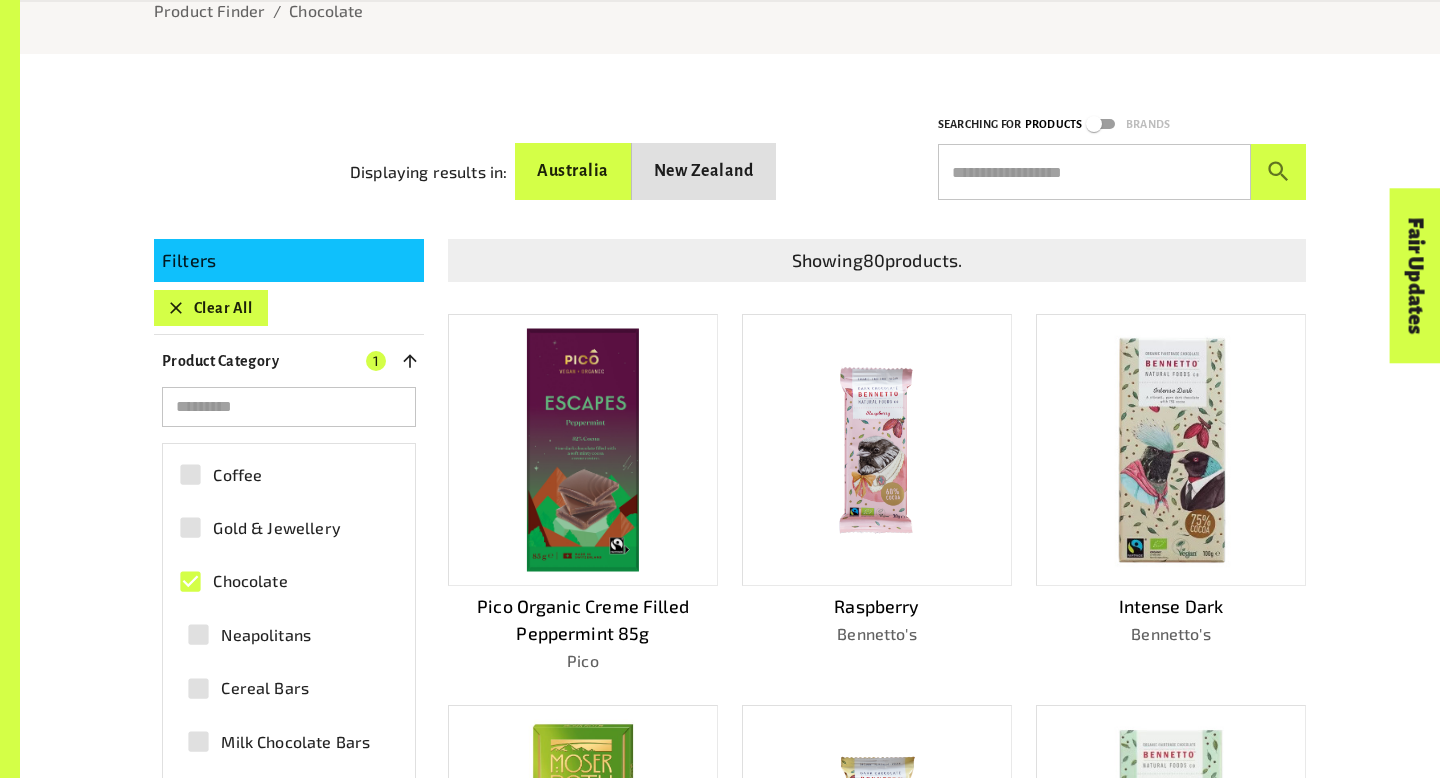 scroll, scrollTop: 303, scrollLeft: 0, axis: vertical 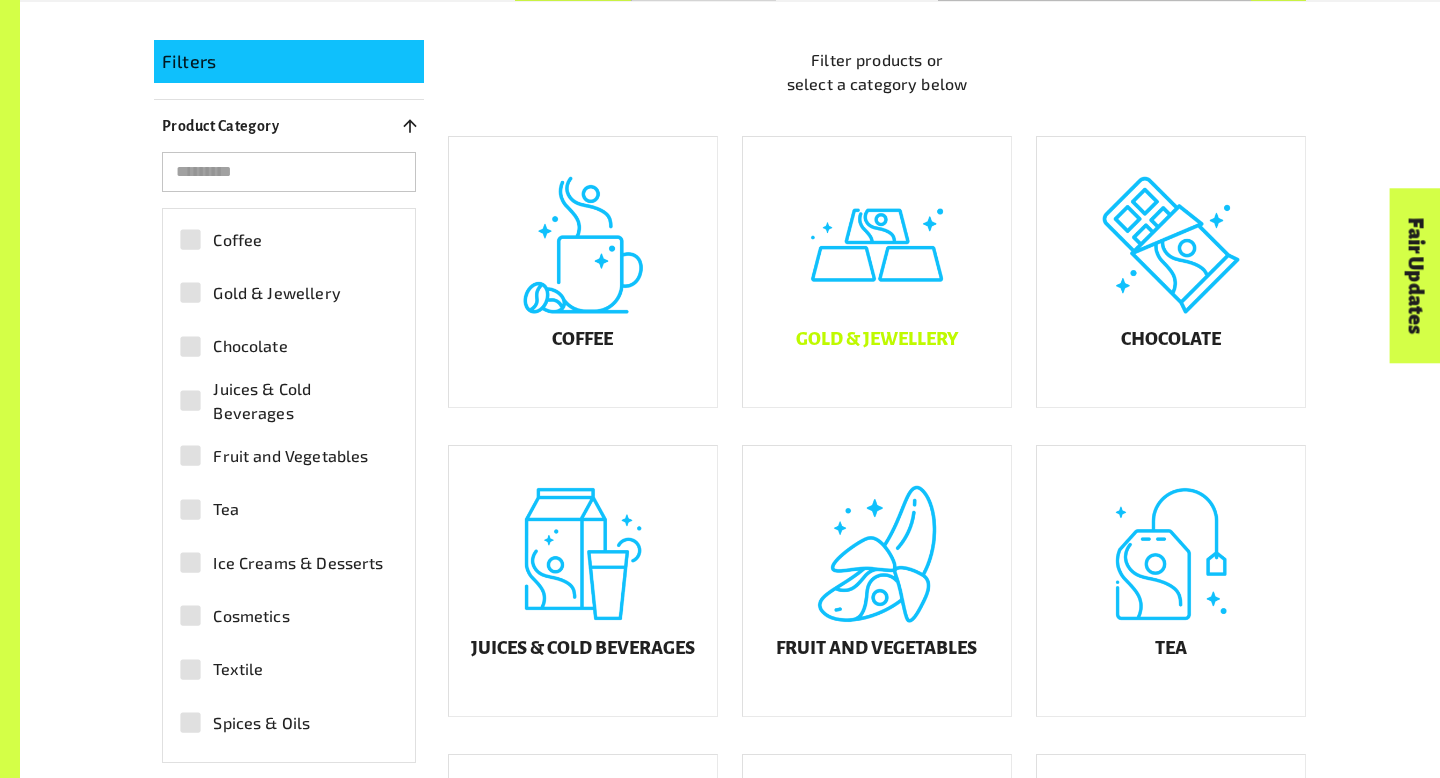 click on "Gold & Jewellery" at bounding box center [877, 272] 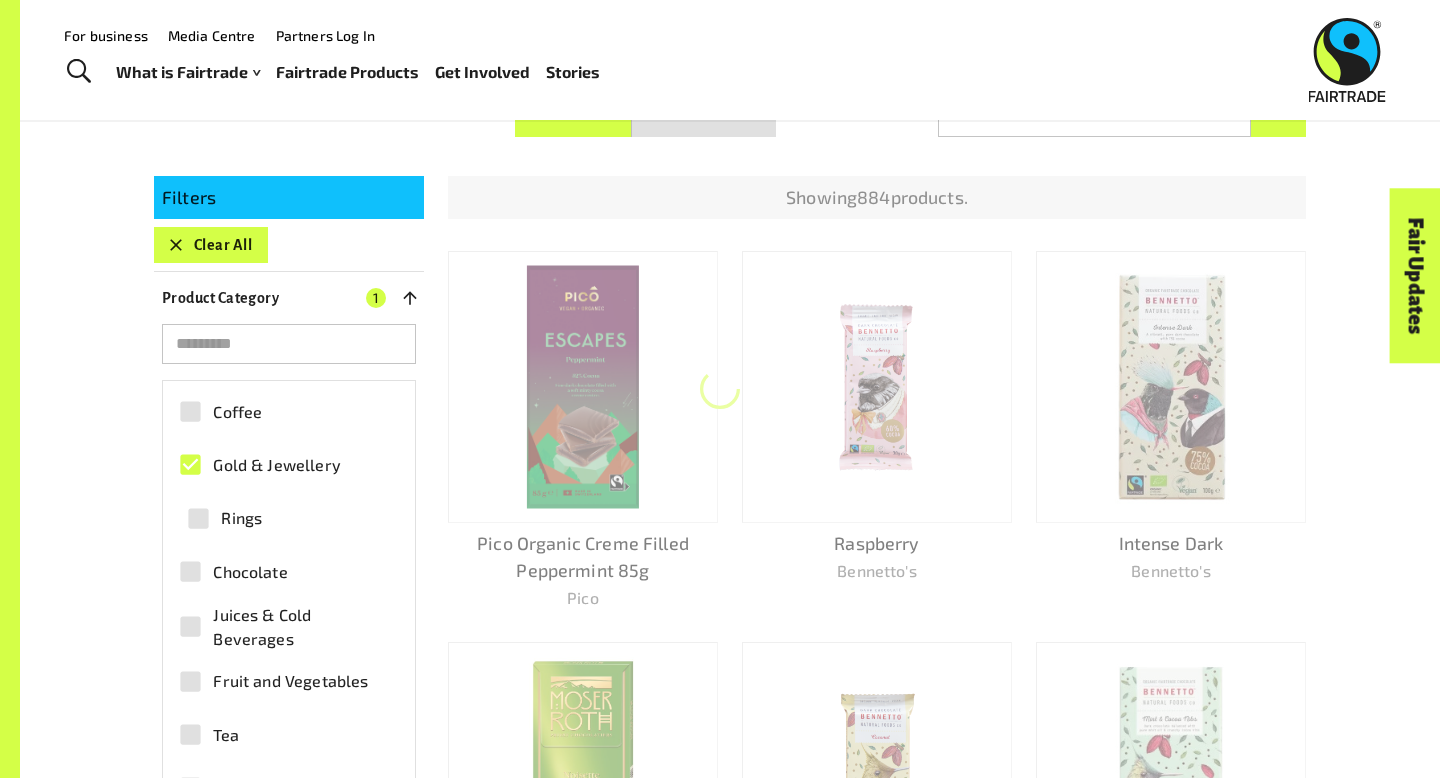 scroll, scrollTop: 348, scrollLeft: 0, axis: vertical 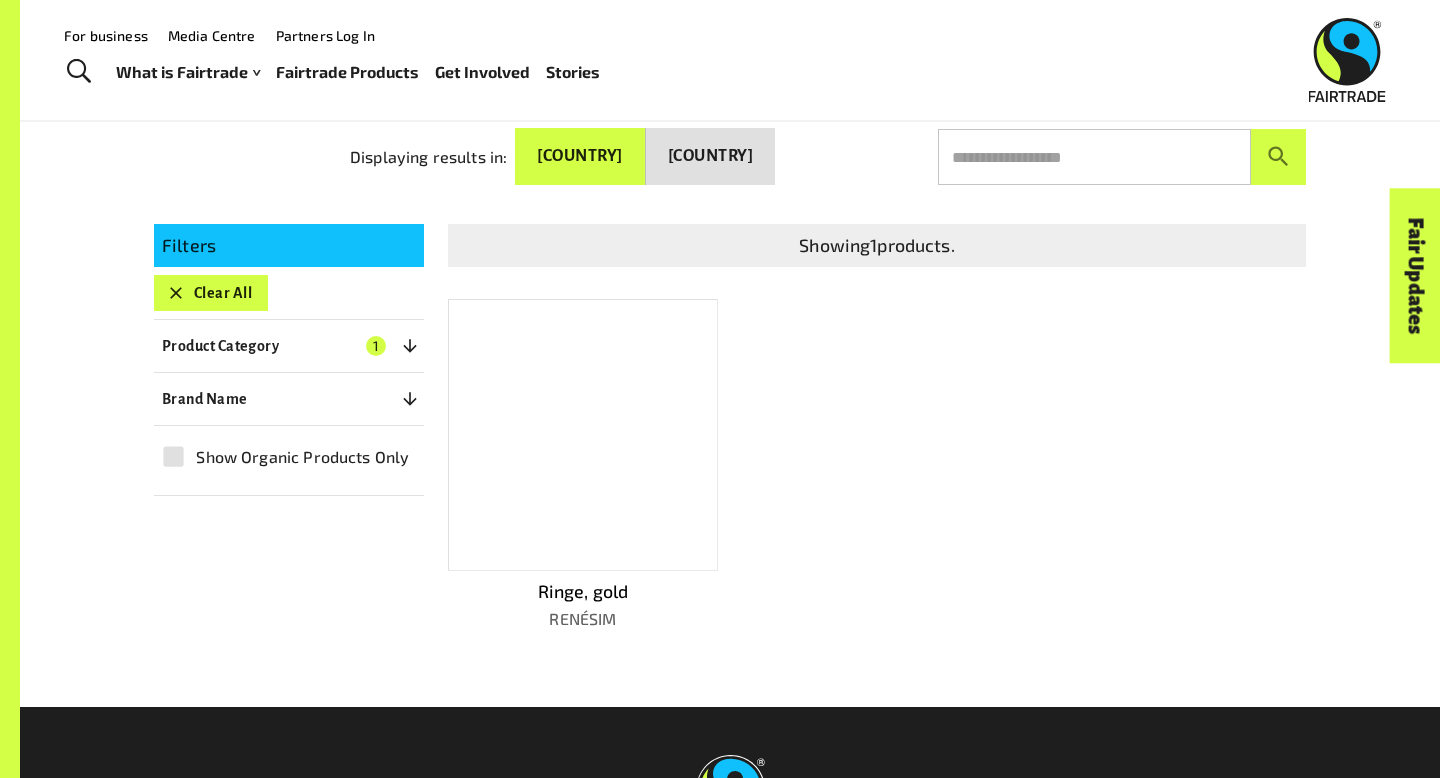 click on "Clear All" at bounding box center [211, 293] 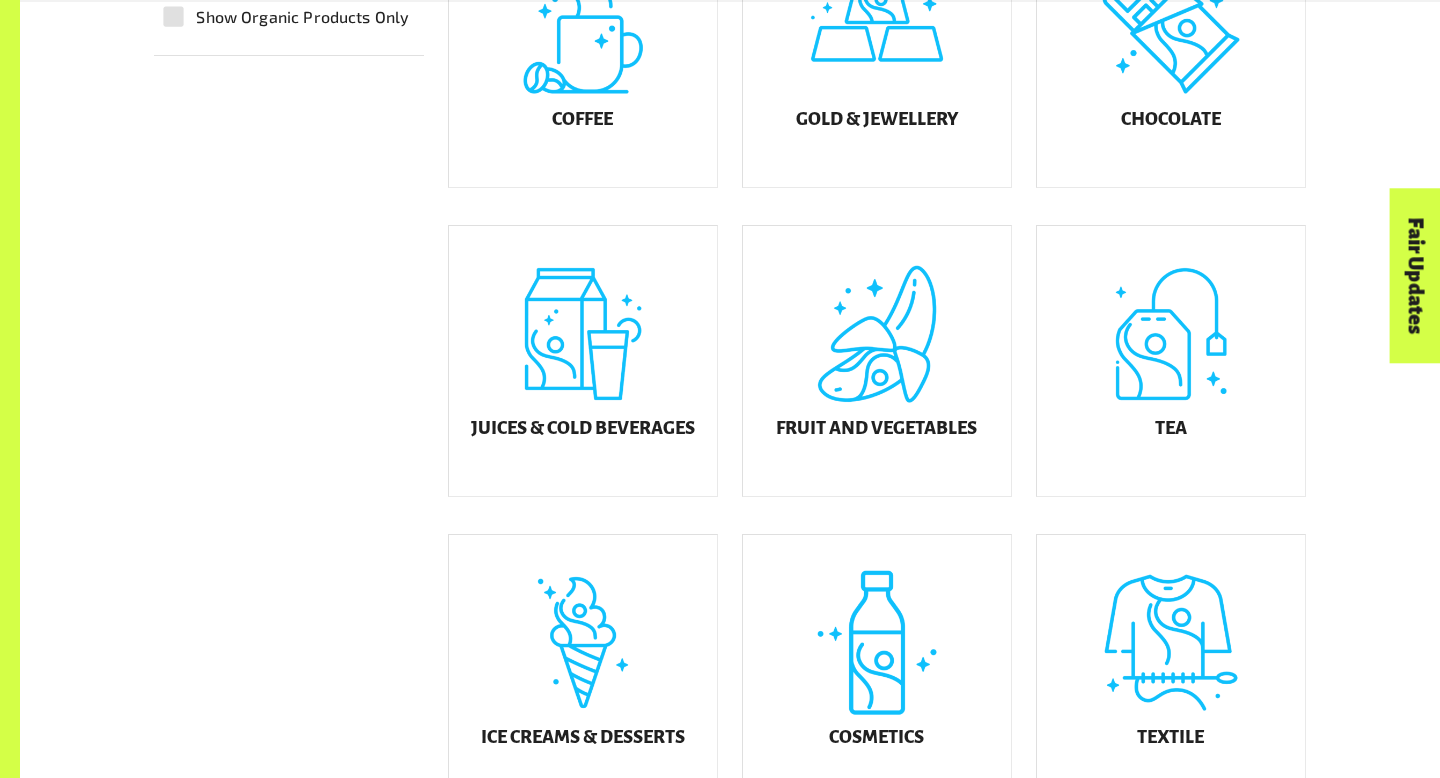 scroll, scrollTop: 716, scrollLeft: 0, axis: vertical 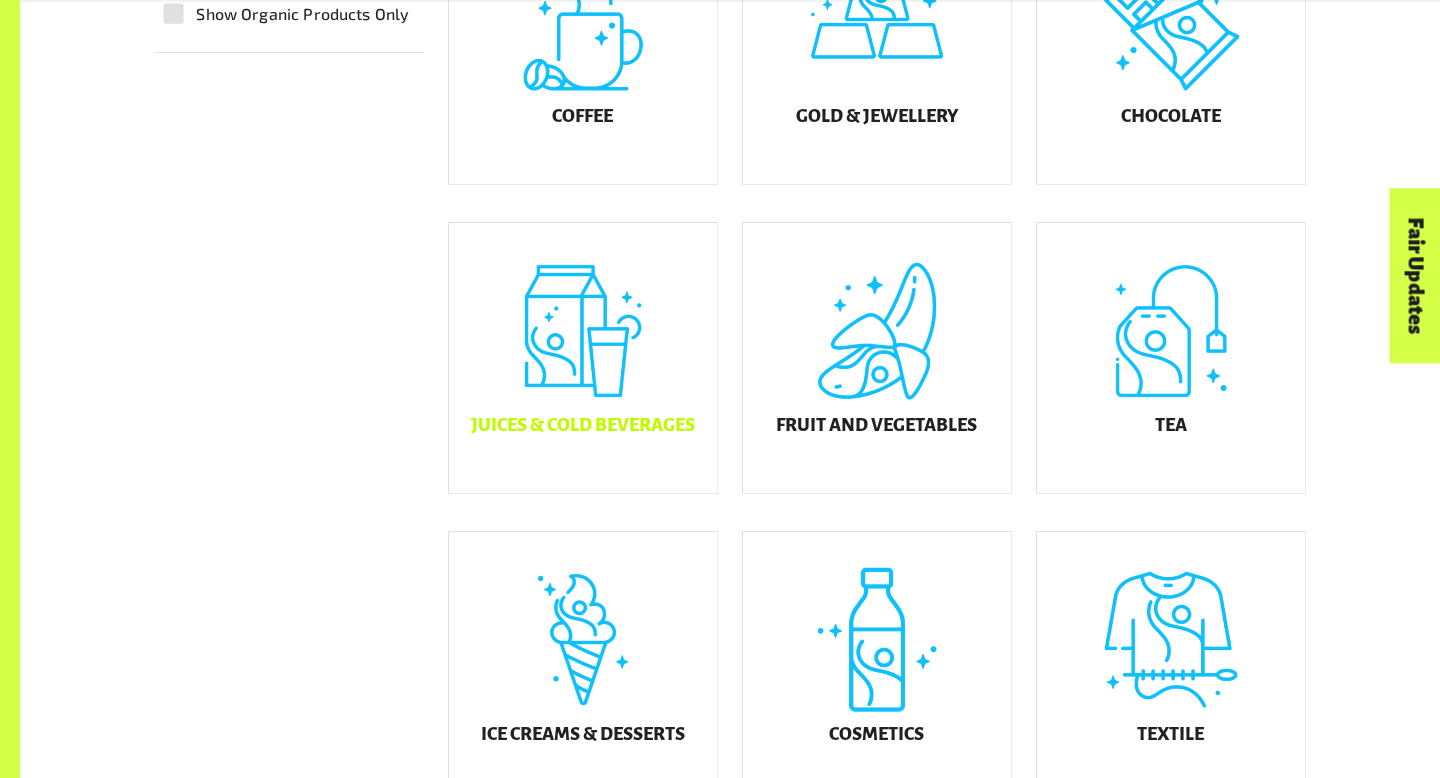 click on "Juices & Cold Beverages" at bounding box center [583, 358] 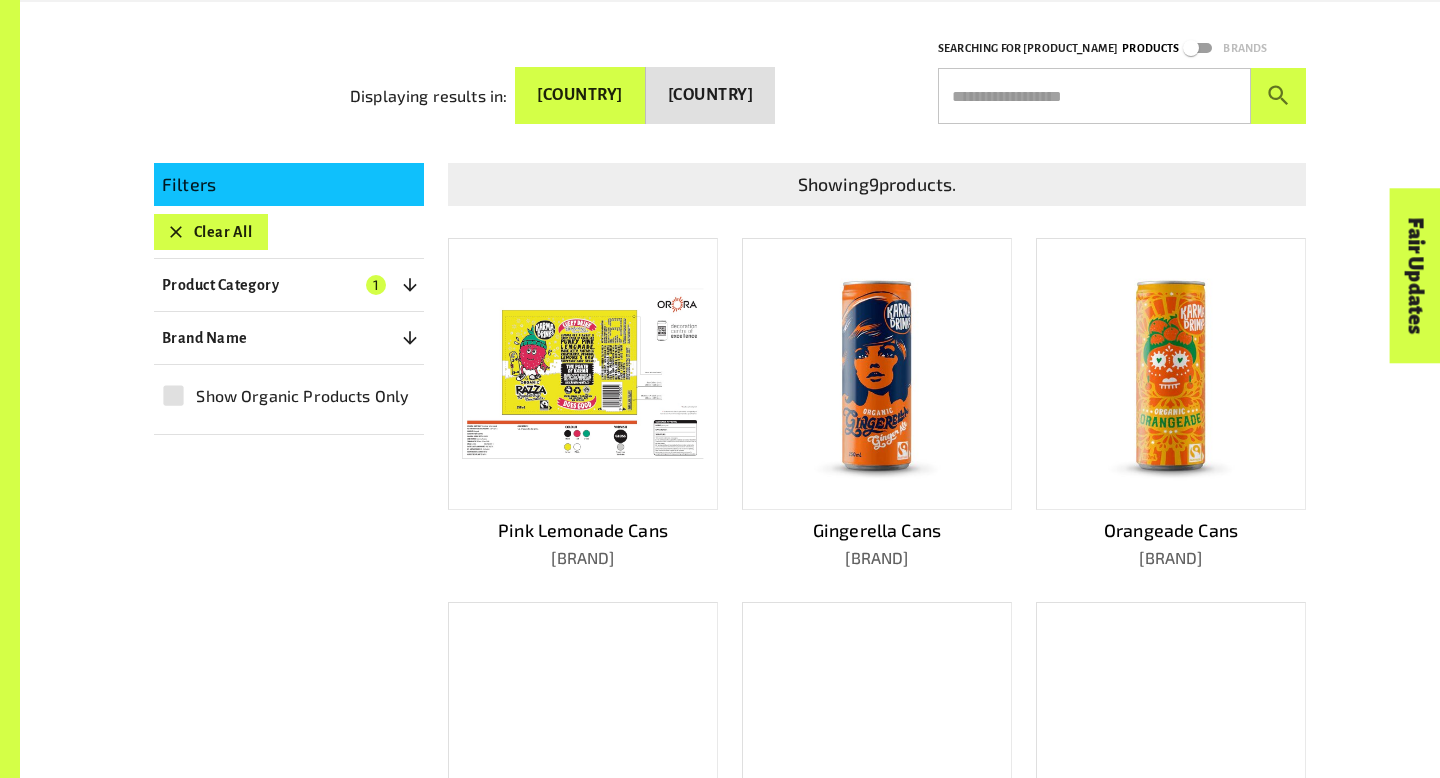 scroll, scrollTop: 371, scrollLeft: 0, axis: vertical 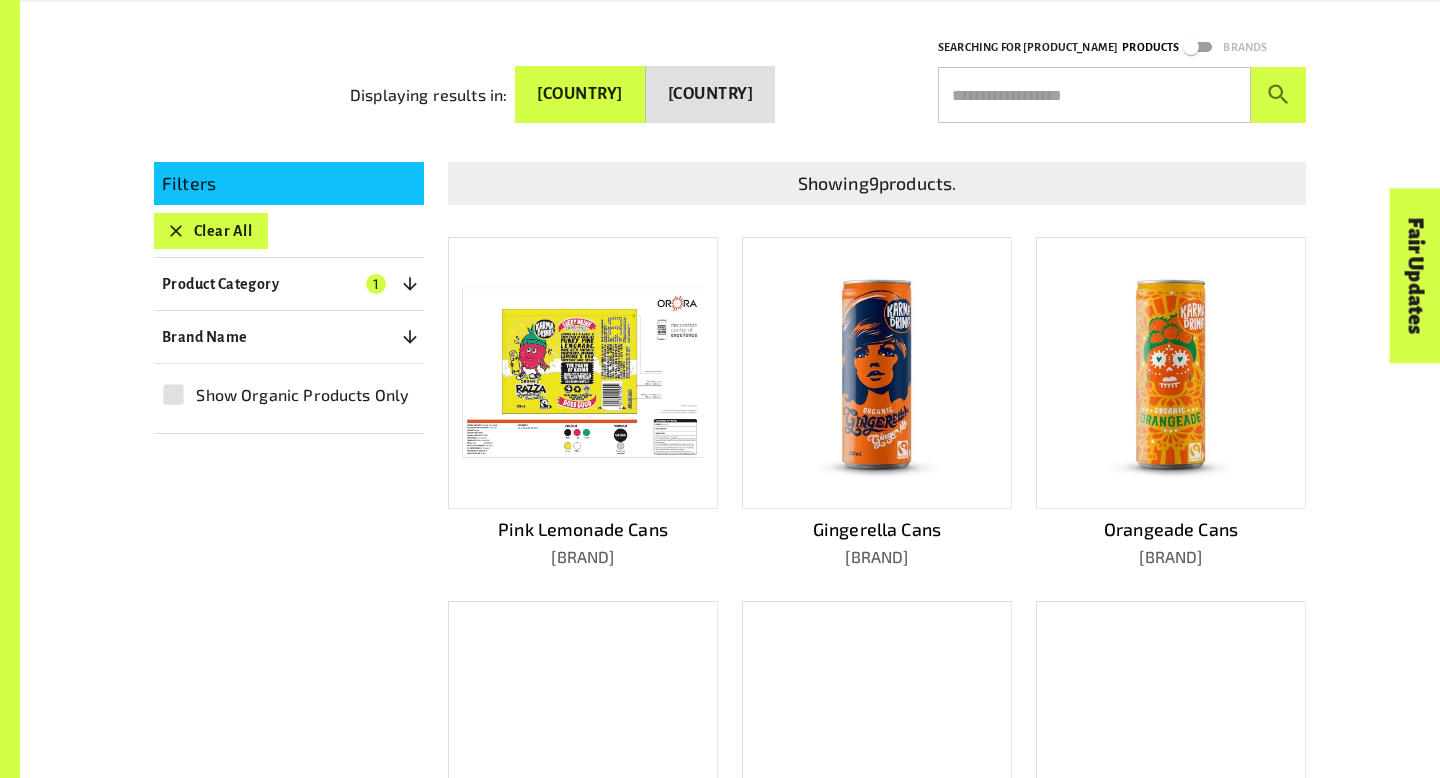 click at bounding box center (1171, 372) 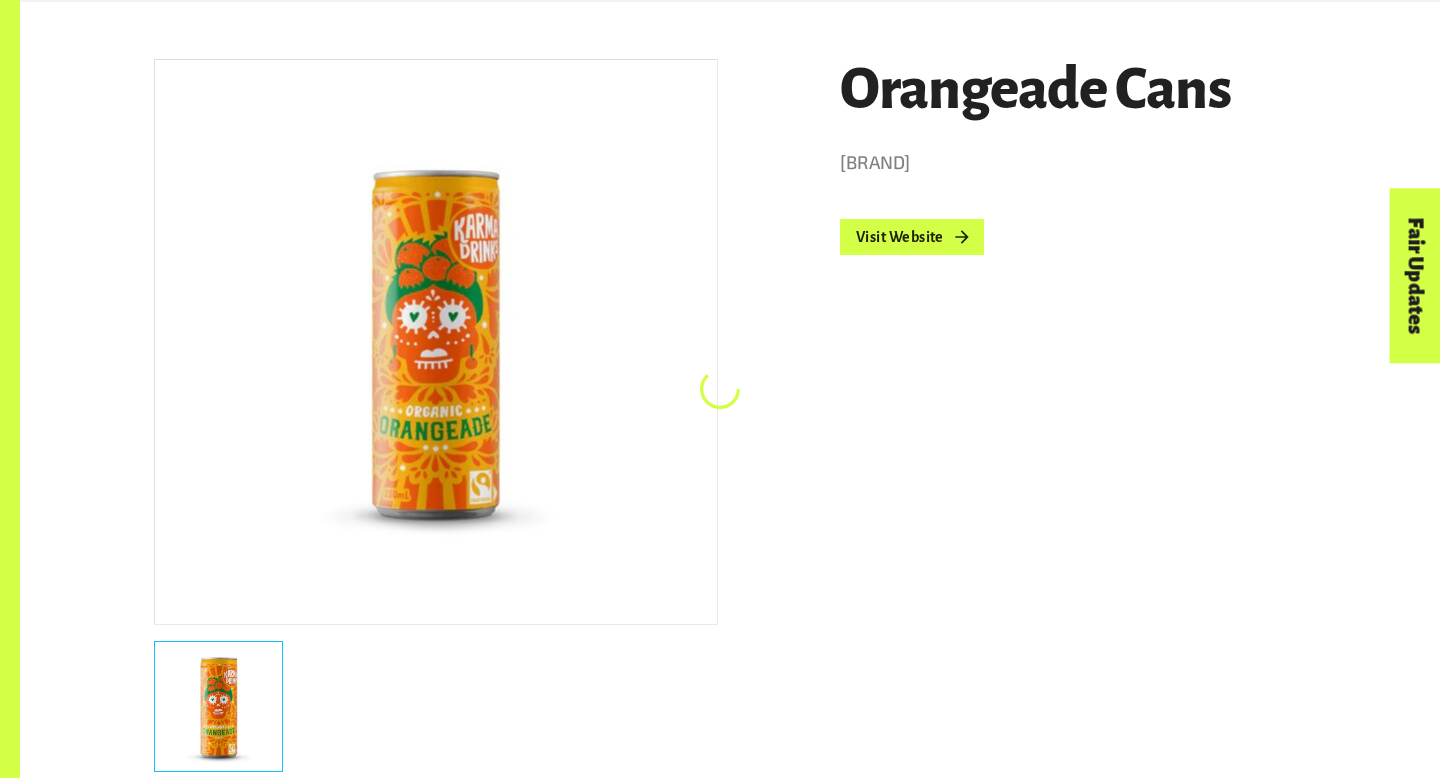 scroll, scrollTop: 348, scrollLeft: 0, axis: vertical 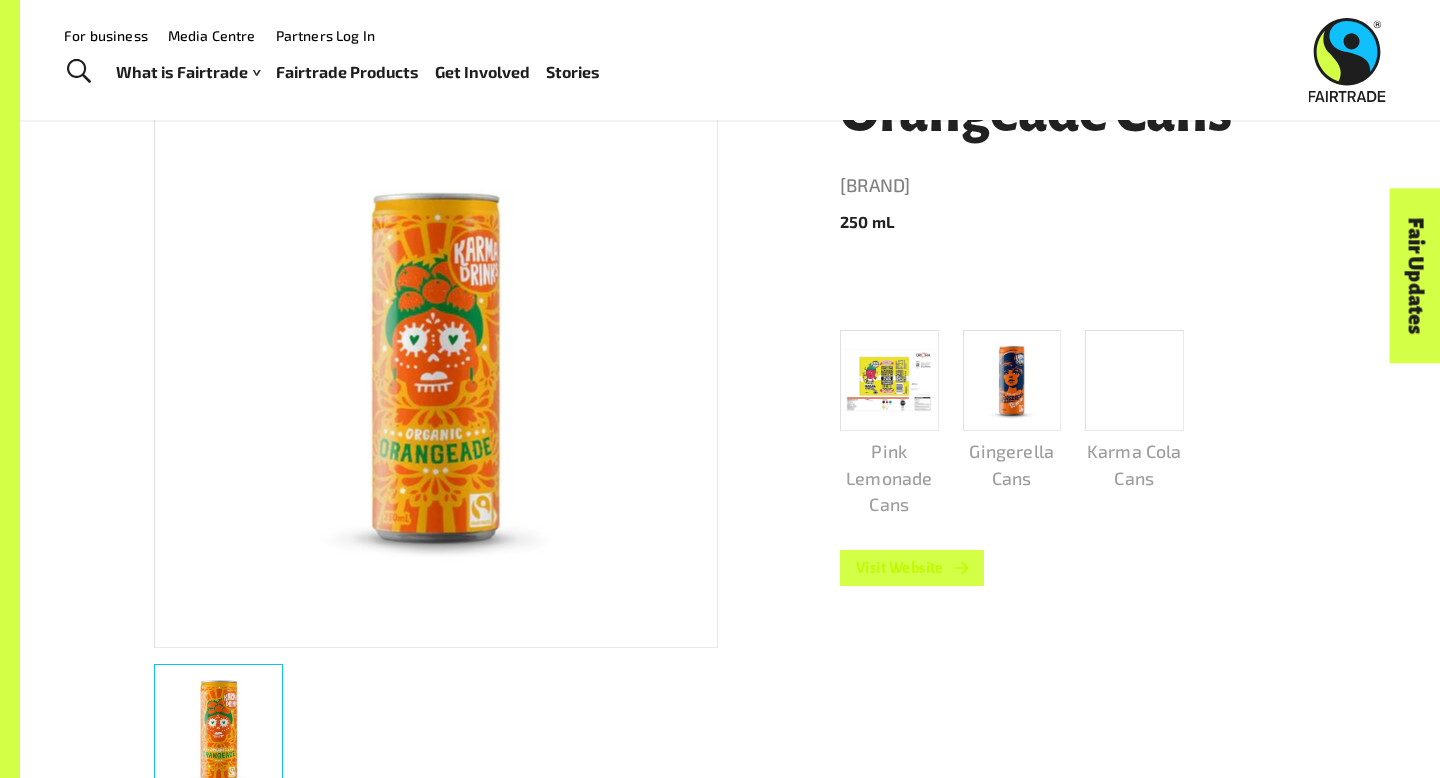 click on "Visit Website" at bounding box center (912, 568) 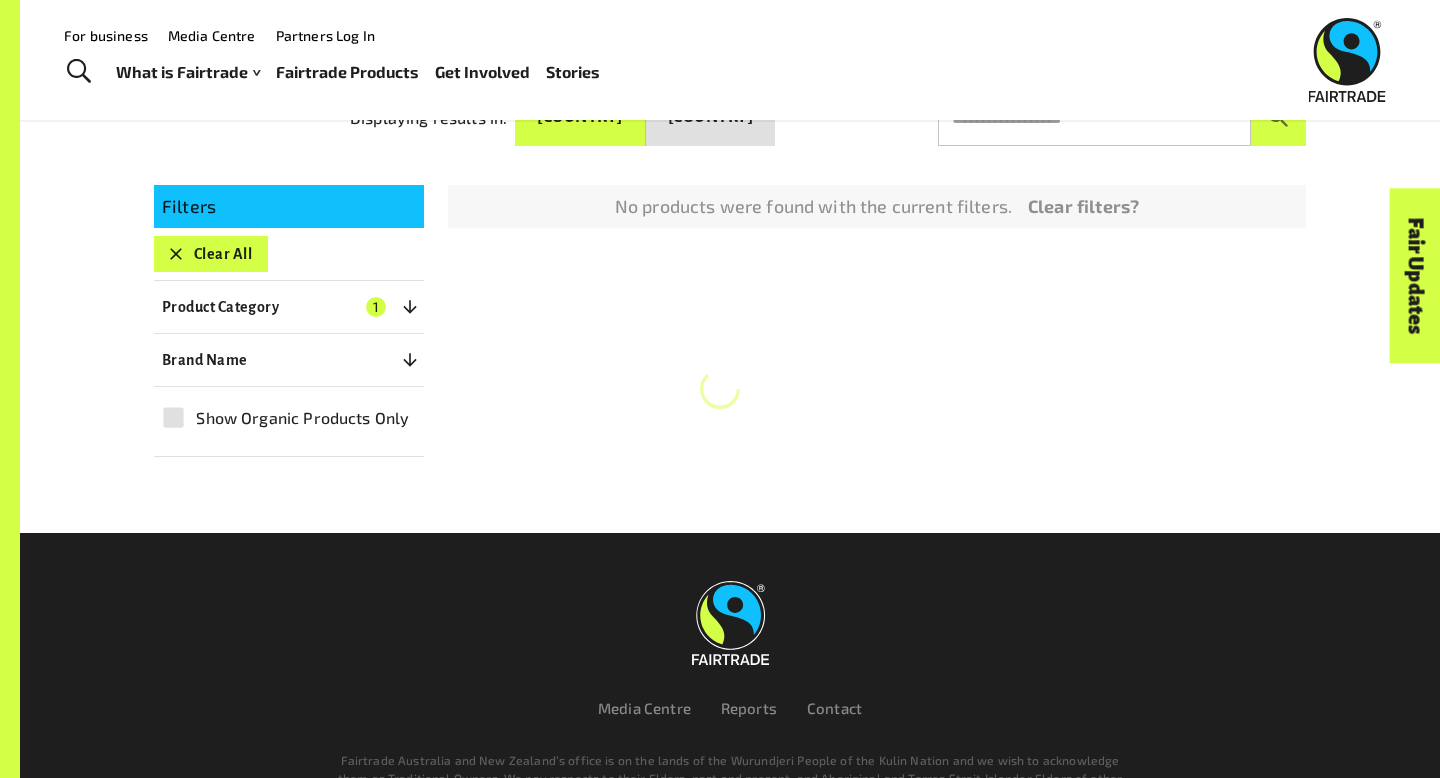 scroll, scrollTop: 371, scrollLeft: 0, axis: vertical 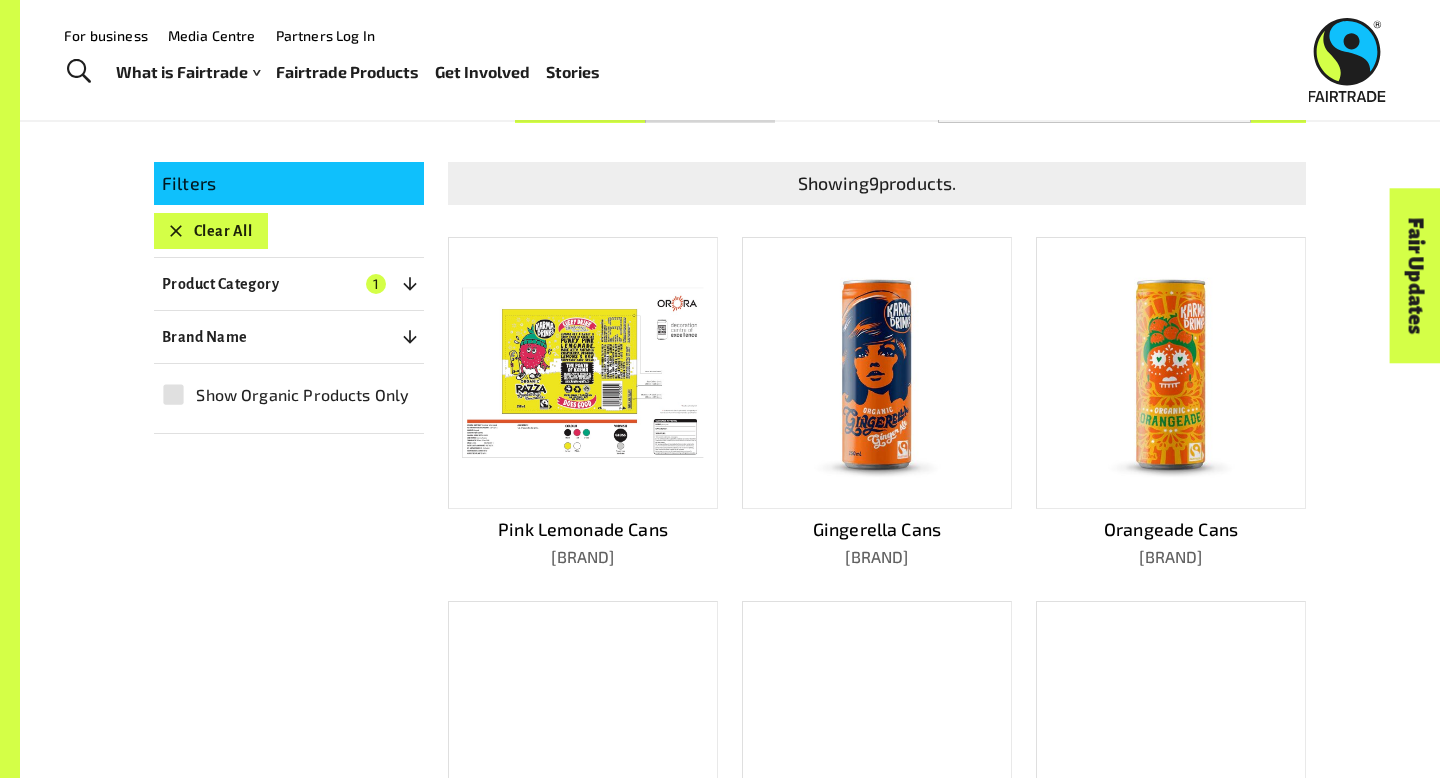 click on "Clear All" at bounding box center (211, 231) 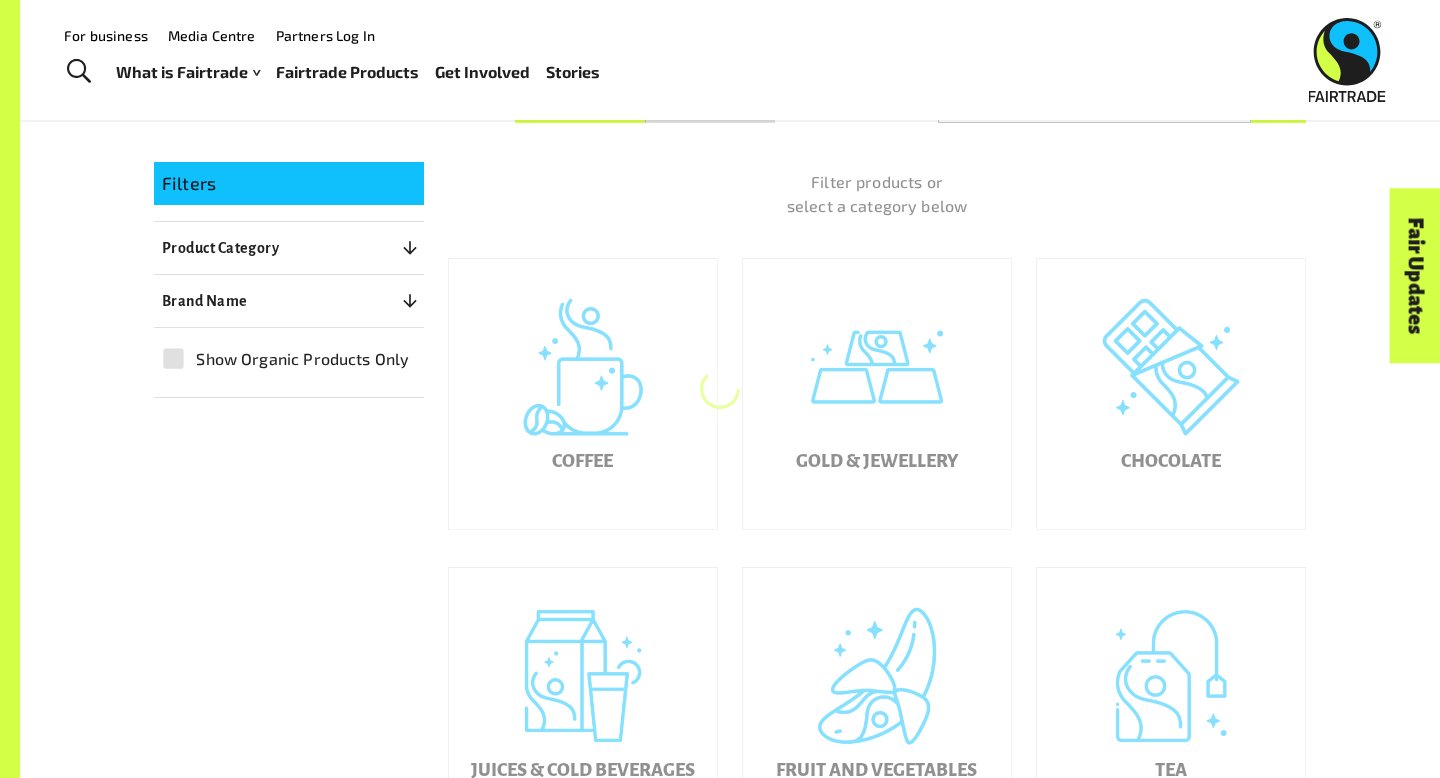 scroll, scrollTop: 348, scrollLeft: 0, axis: vertical 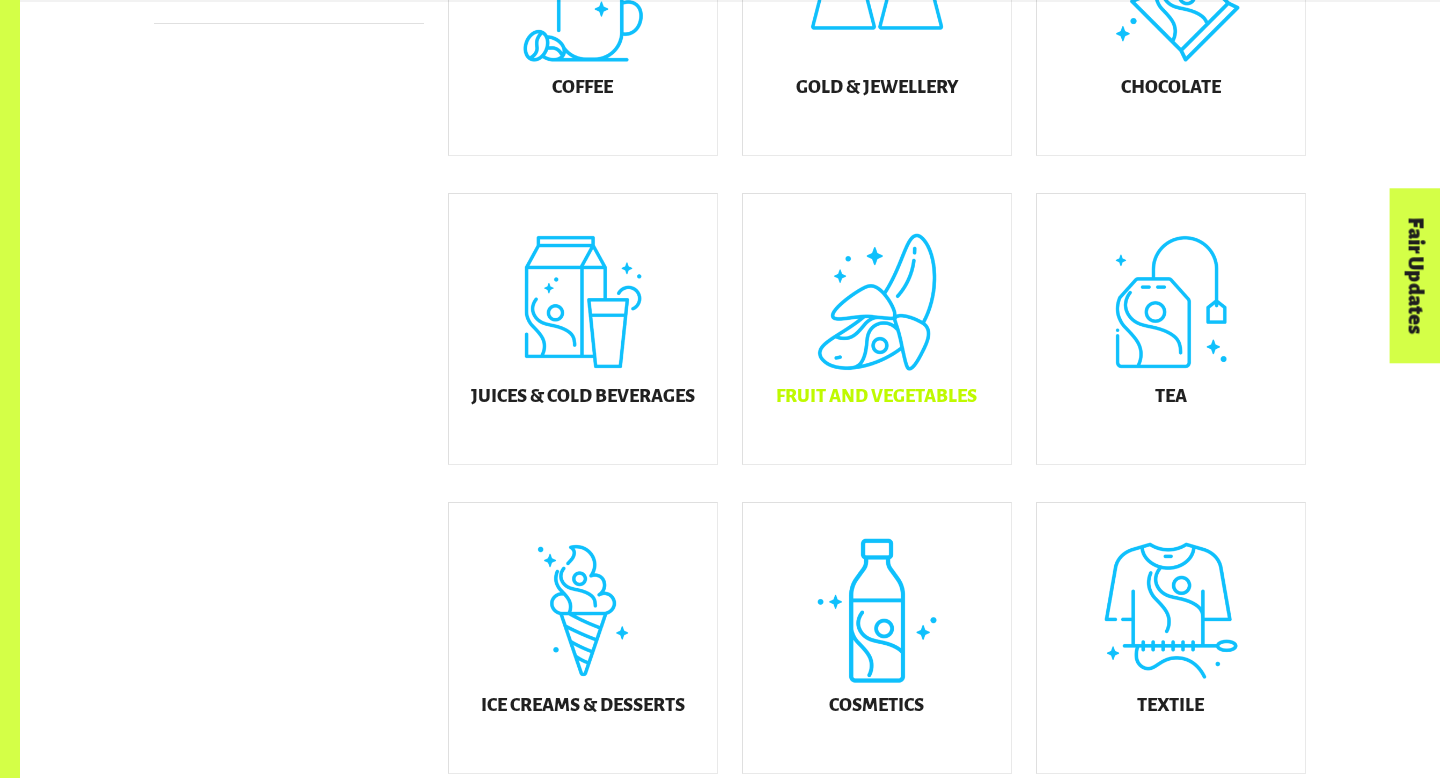 click on "Fruit and Vegetables" at bounding box center (877, 329) 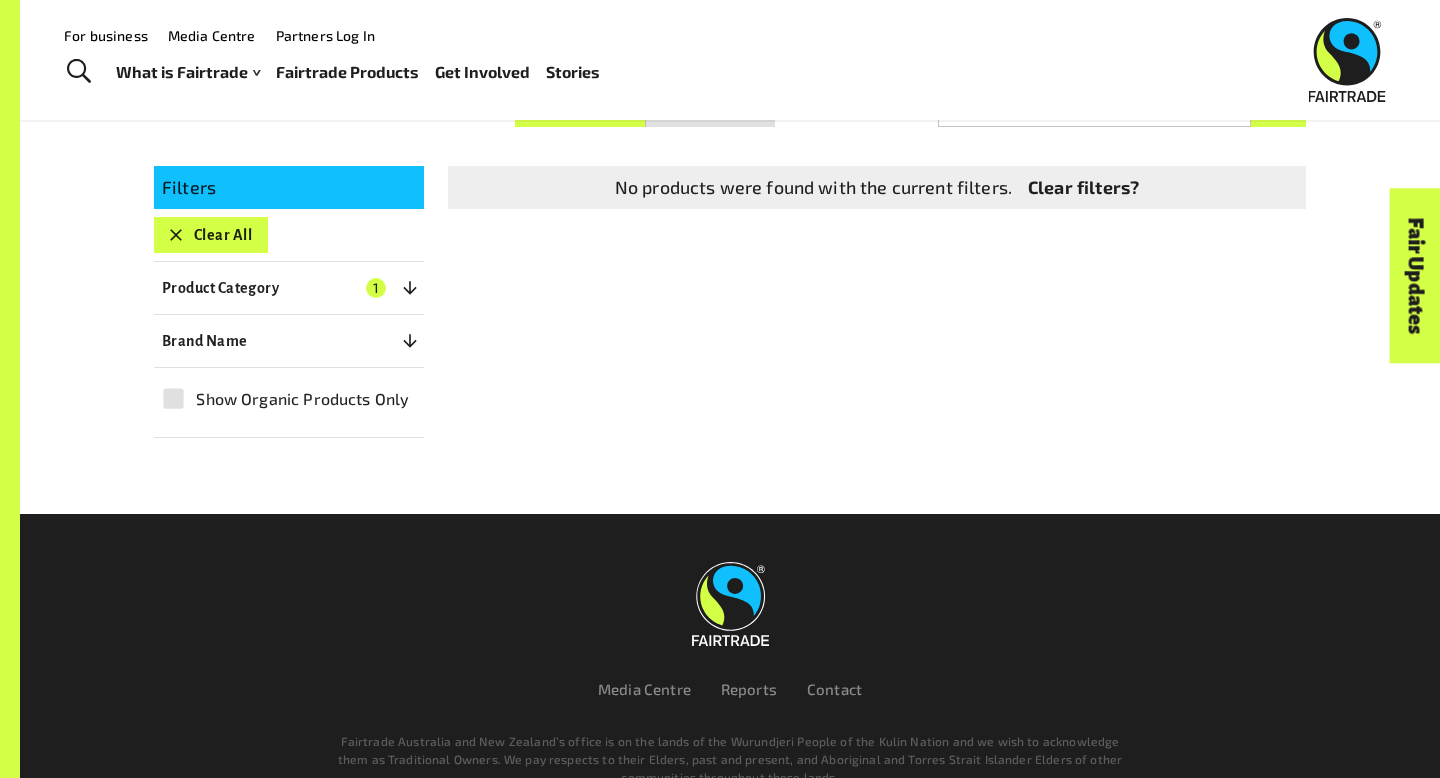 scroll, scrollTop: 348, scrollLeft: 0, axis: vertical 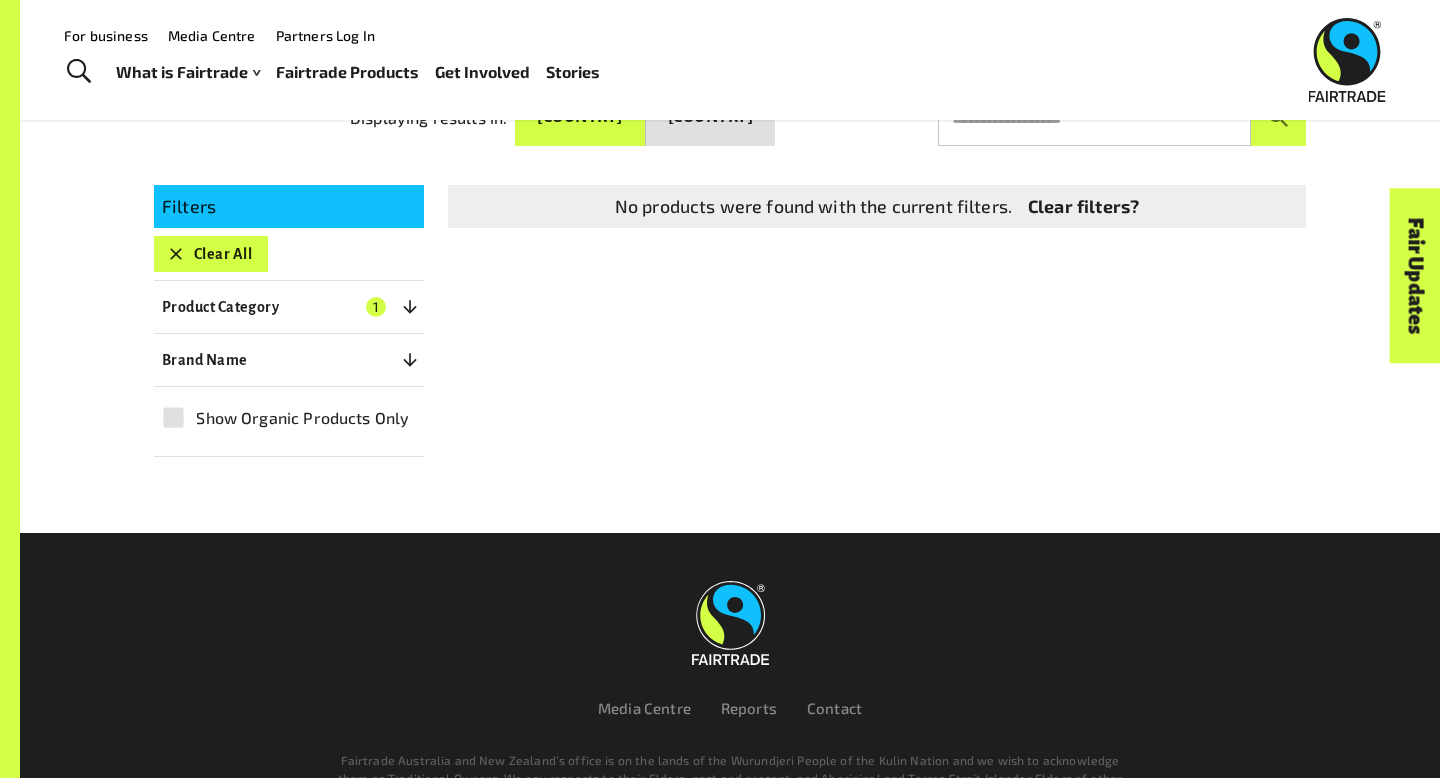 click 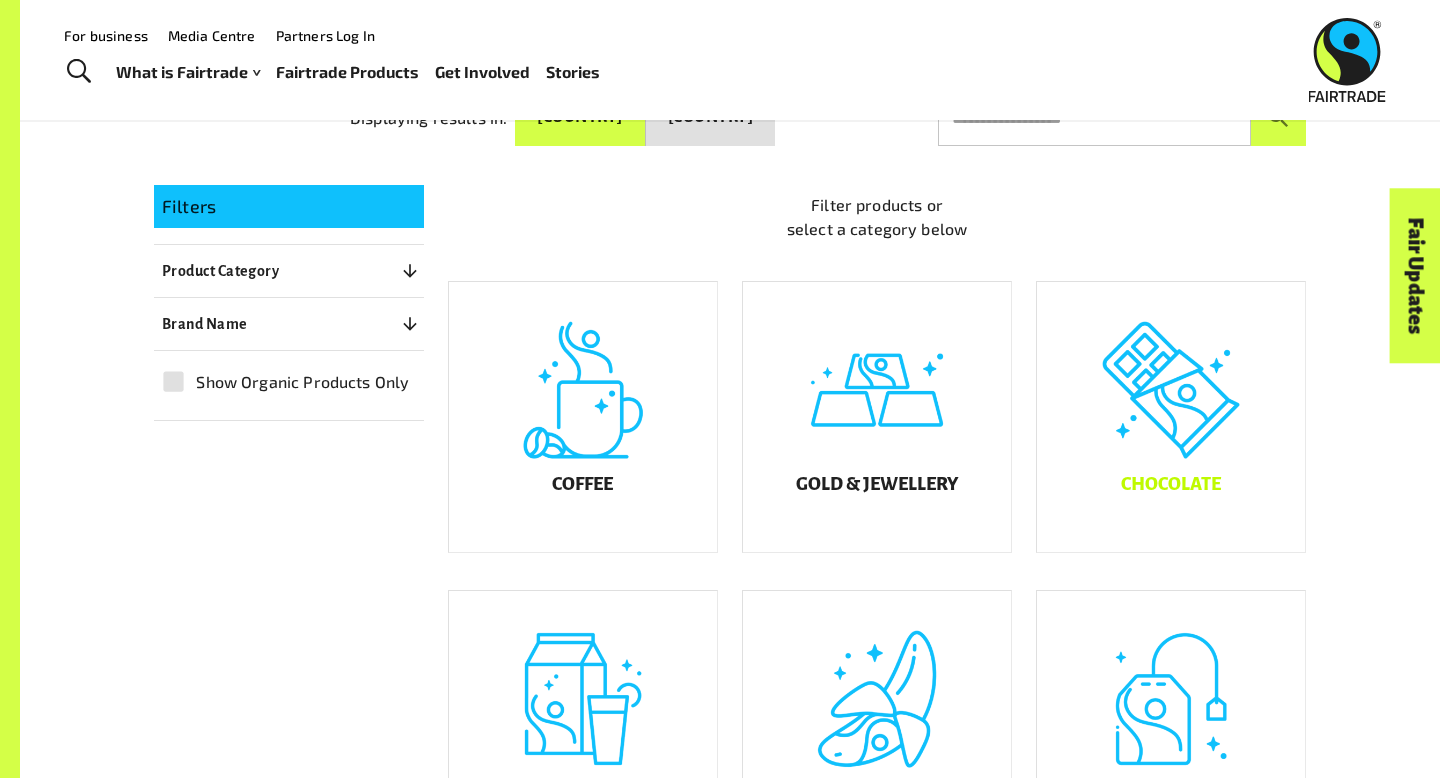 click on "Chocolate" at bounding box center (1171, 417) 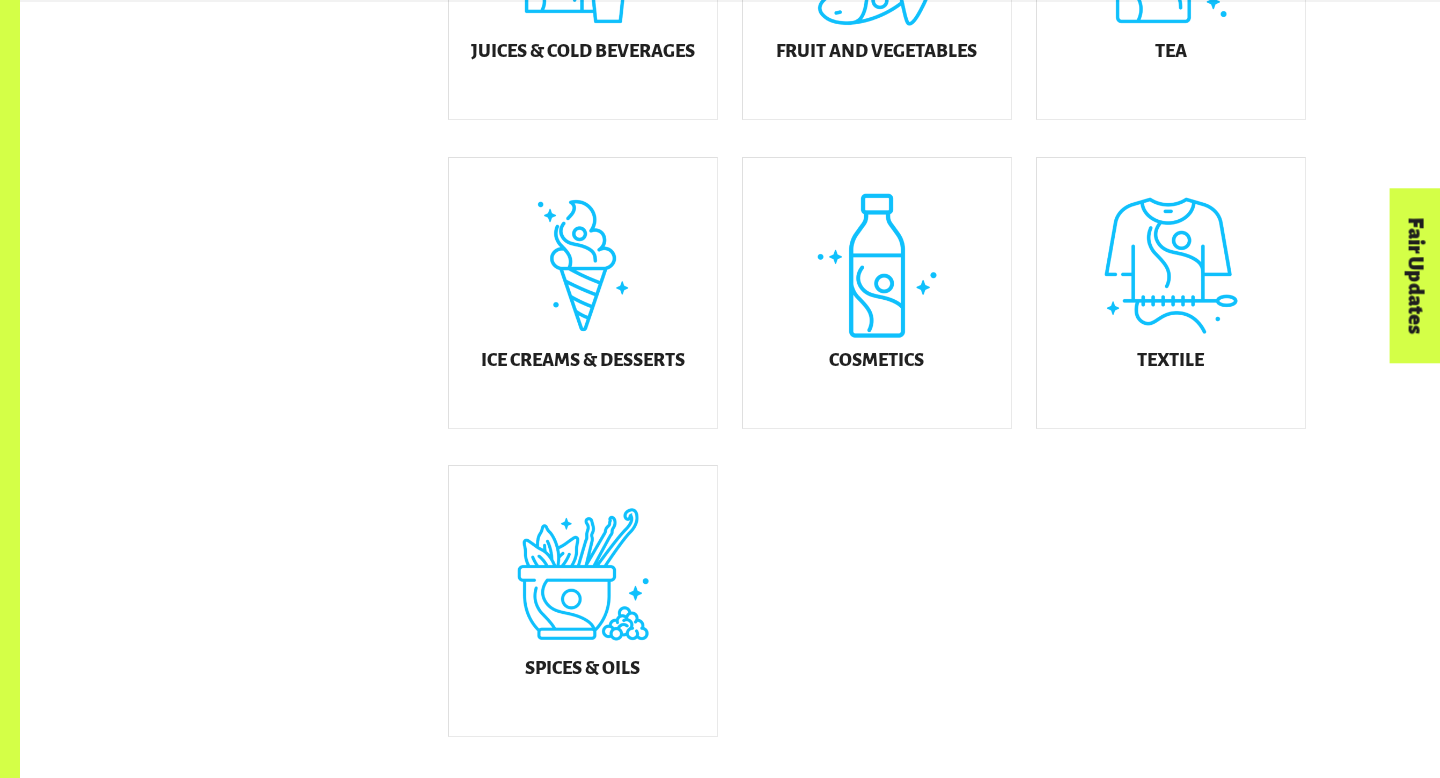 scroll, scrollTop: 1092, scrollLeft: 0, axis: vertical 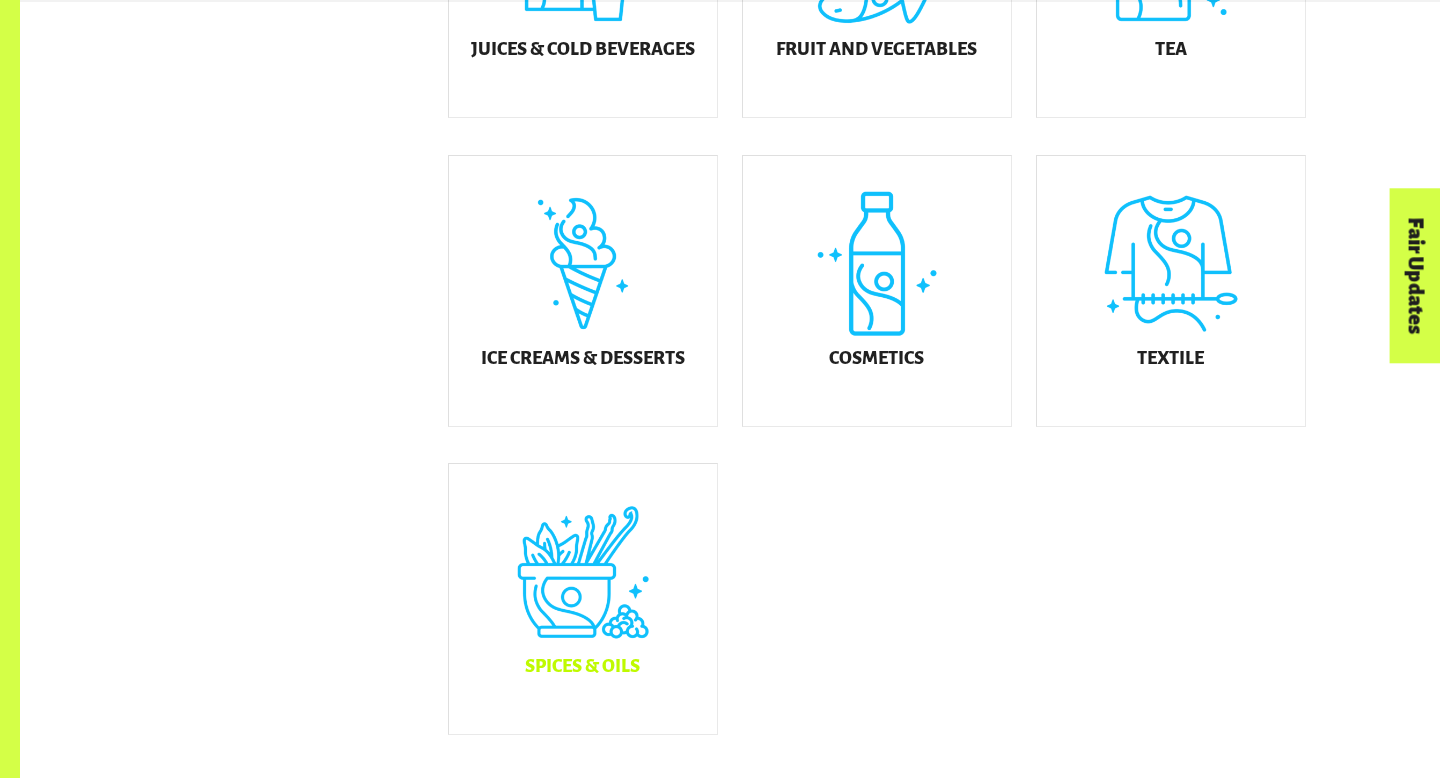 click on "Spices & Oils" at bounding box center [583, 599] 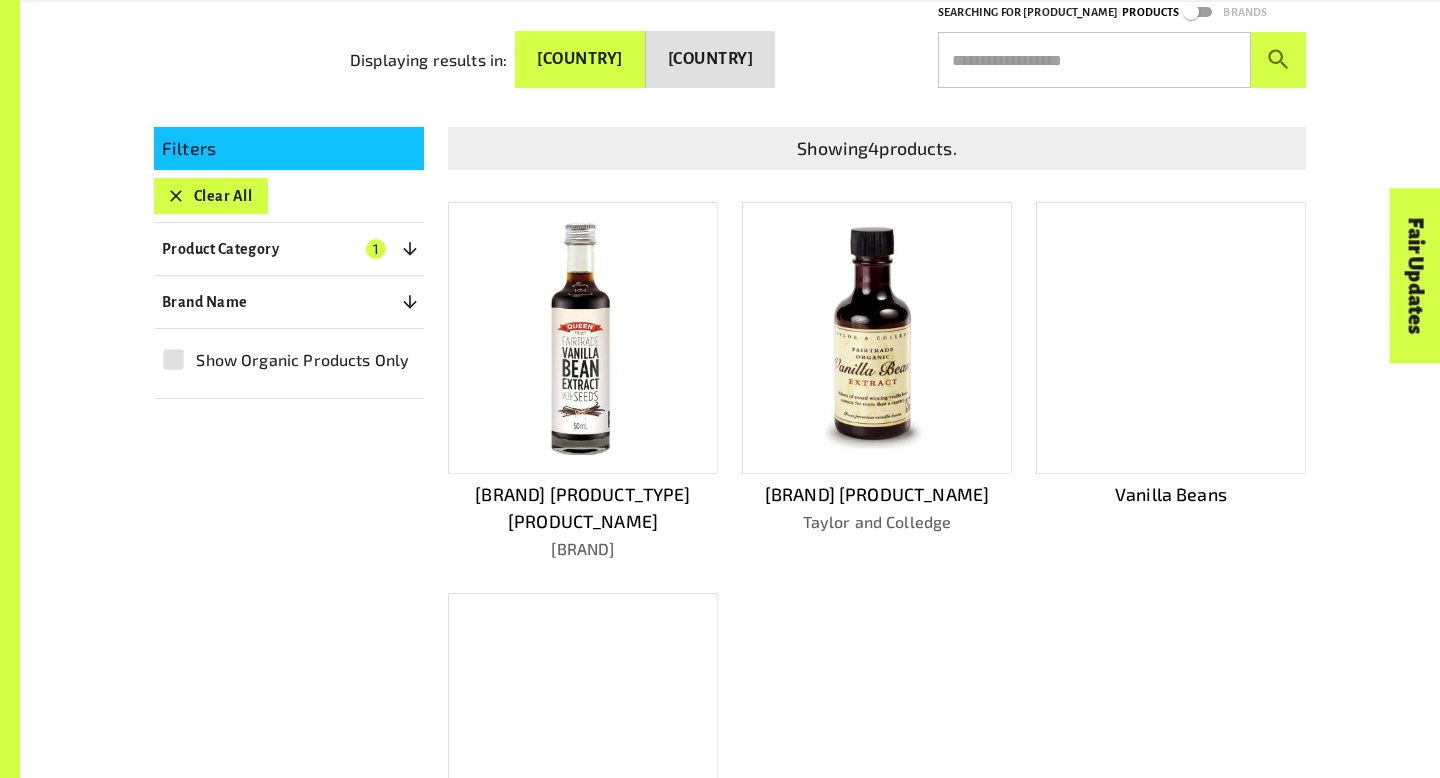 scroll, scrollTop: 408, scrollLeft: 0, axis: vertical 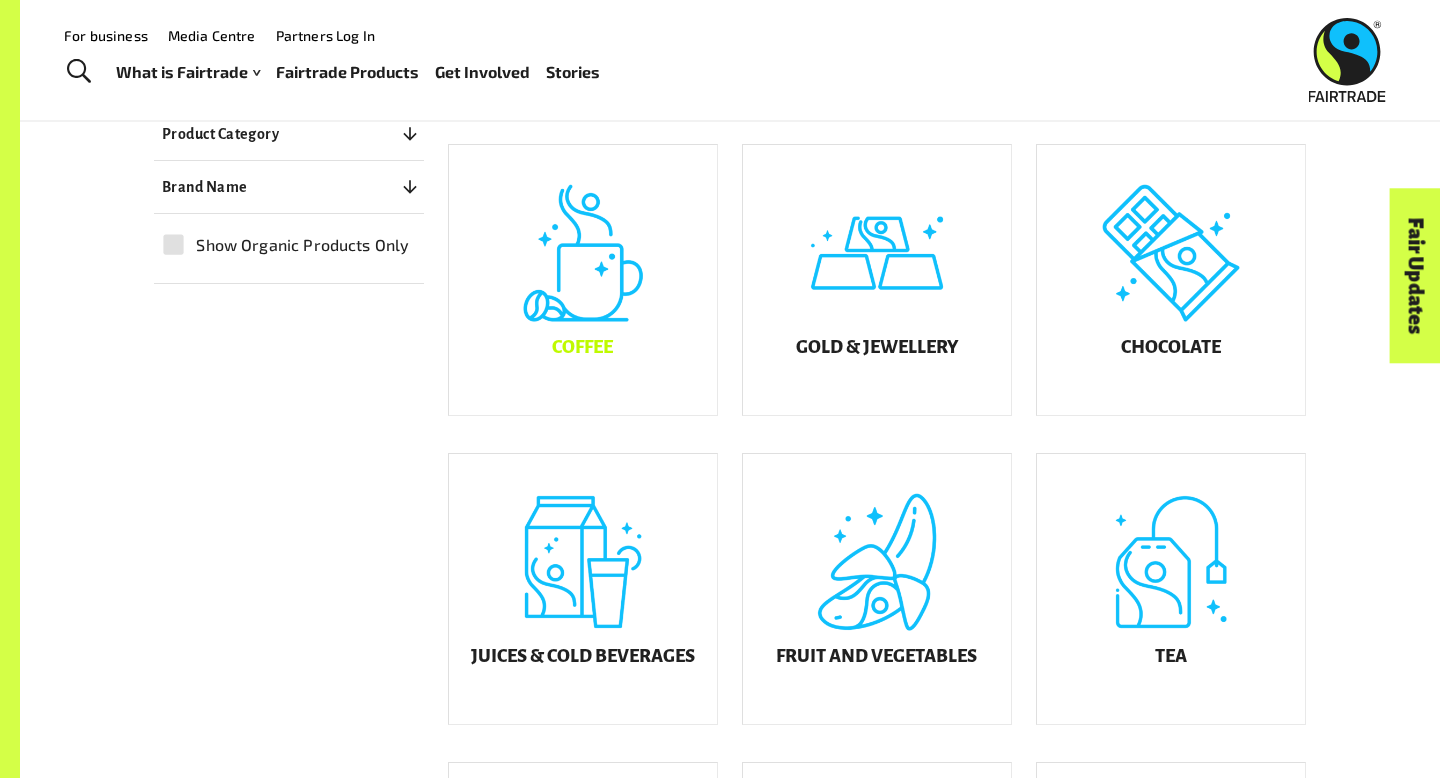 click on "Coffee" at bounding box center [583, 280] 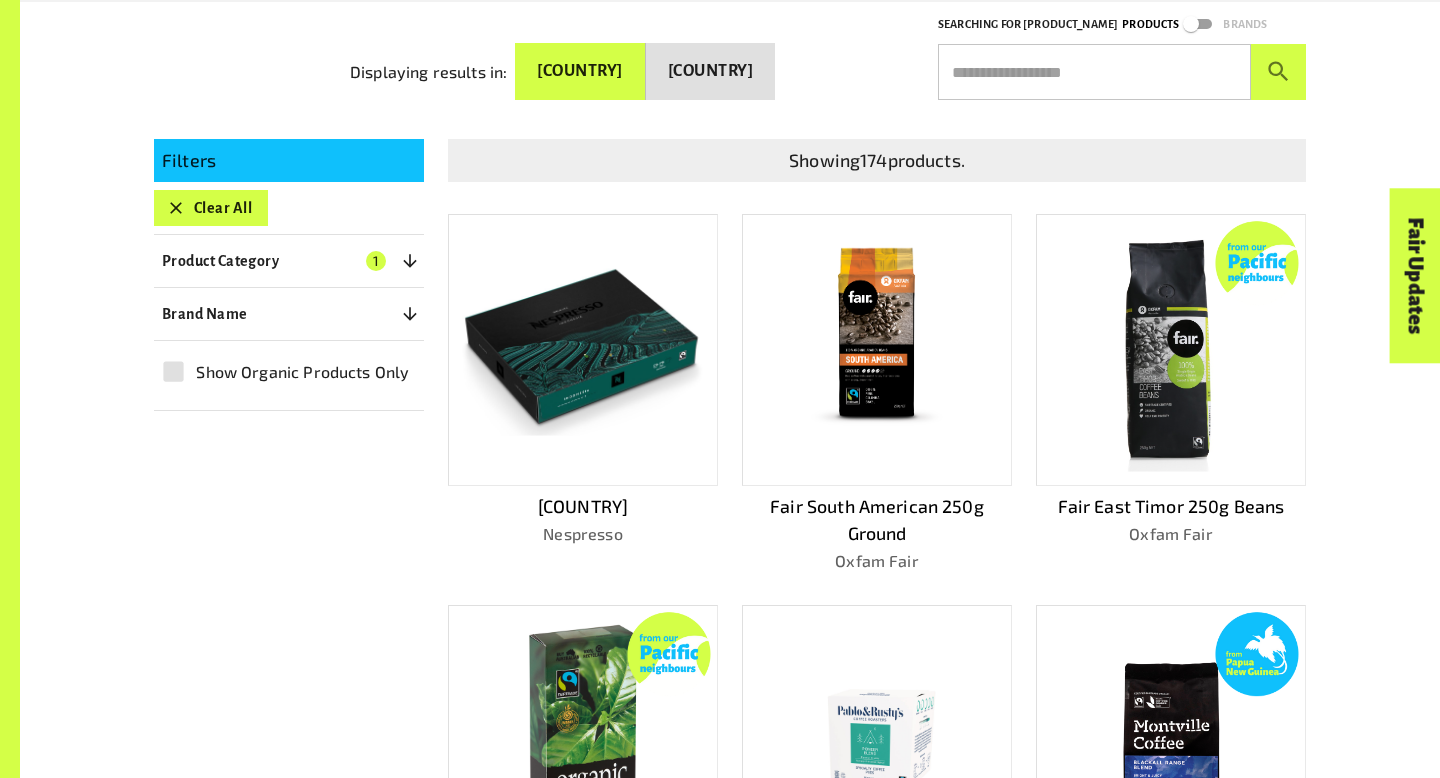 scroll, scrollTop: 0, scrollLeft: 0, axis: both 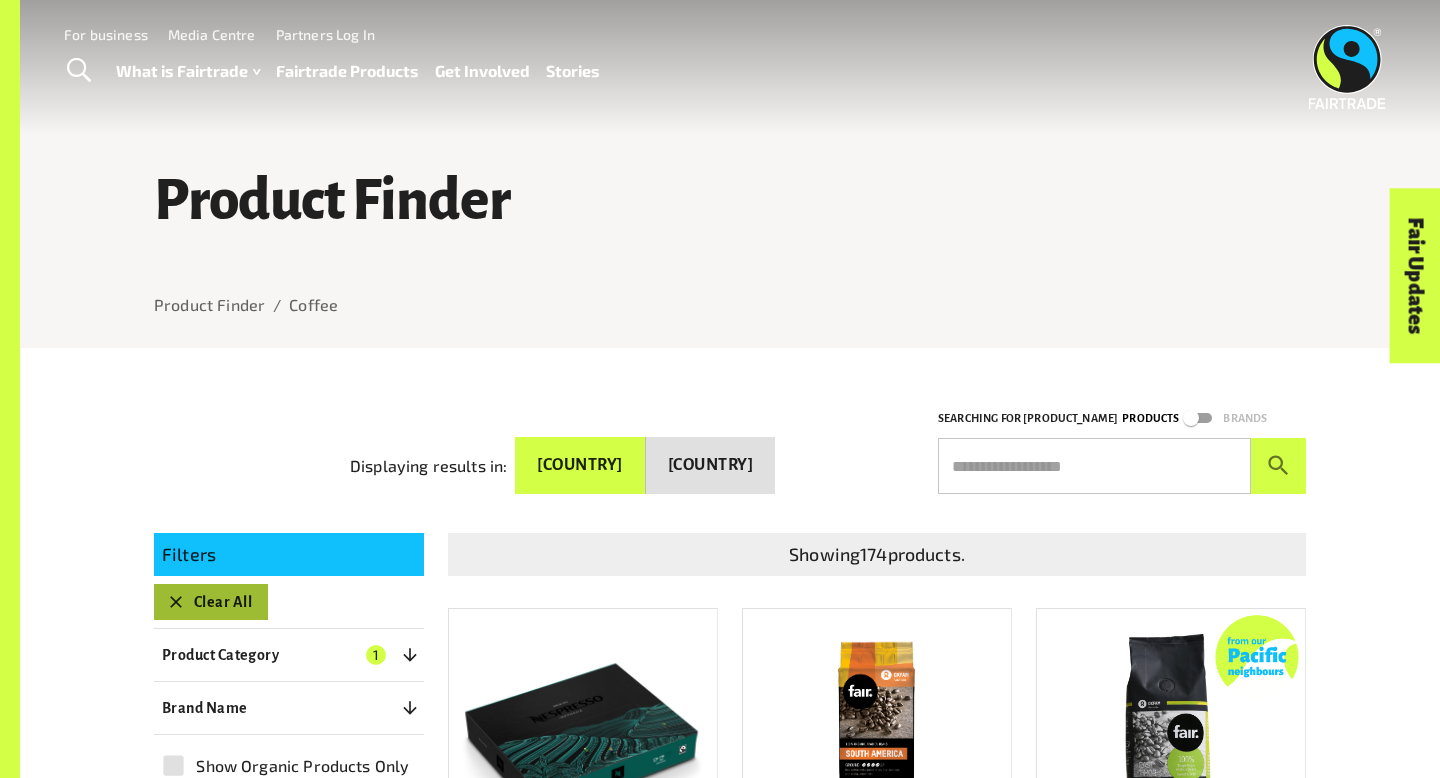click on "Clear All" at bounding box center (211, 602) 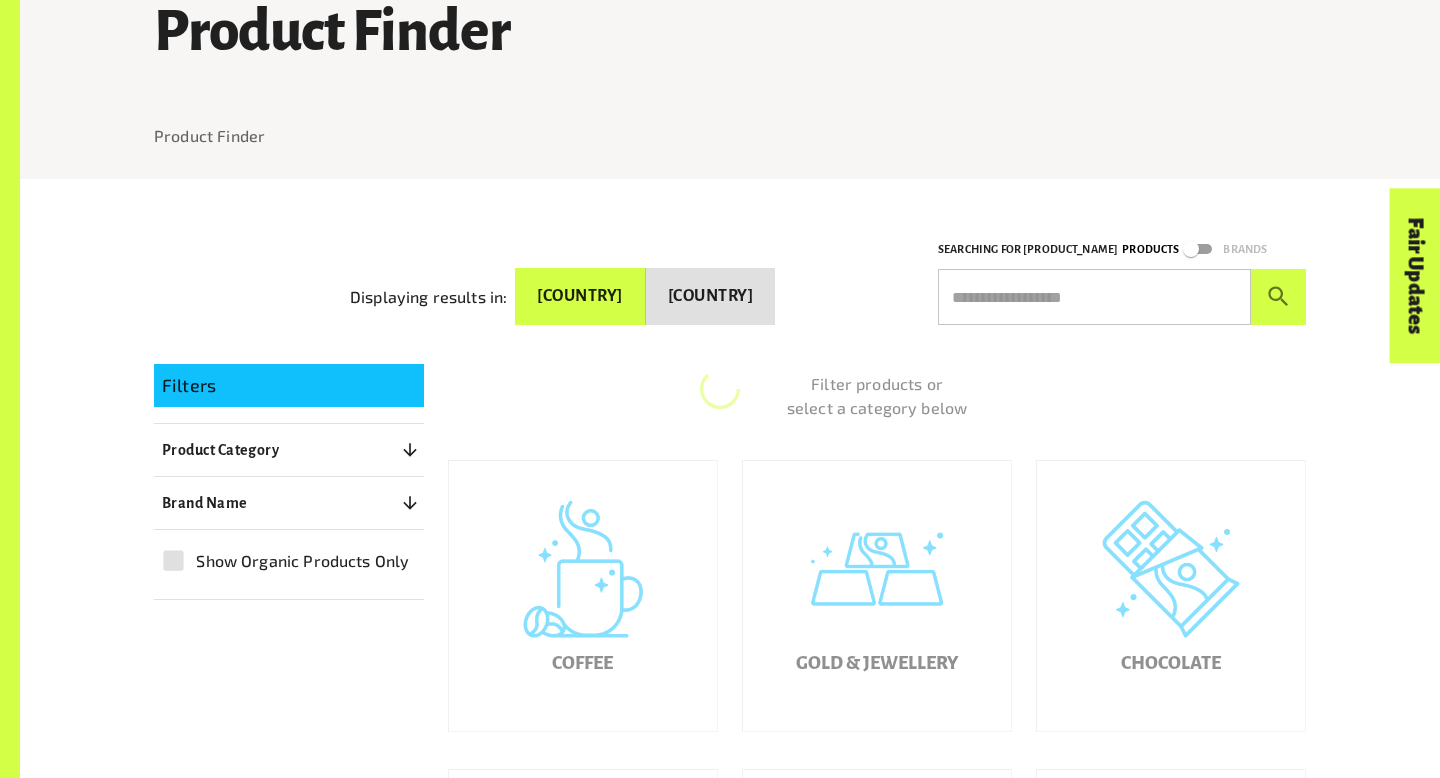 scroll, scrollTop: 348, scrollLeft: 0, axis: vertical 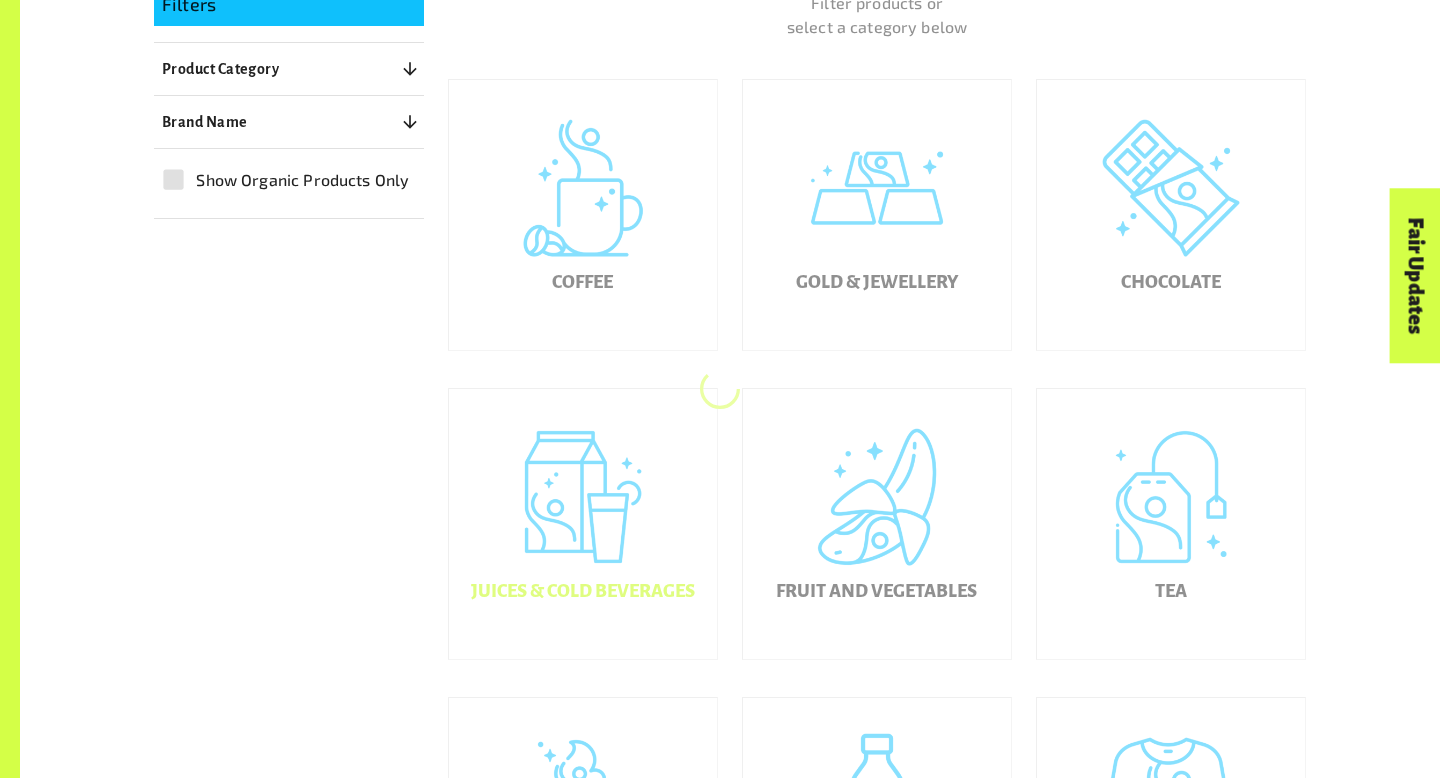 click on "Juices & Cold Beverages" at bounding box center (583, 524) 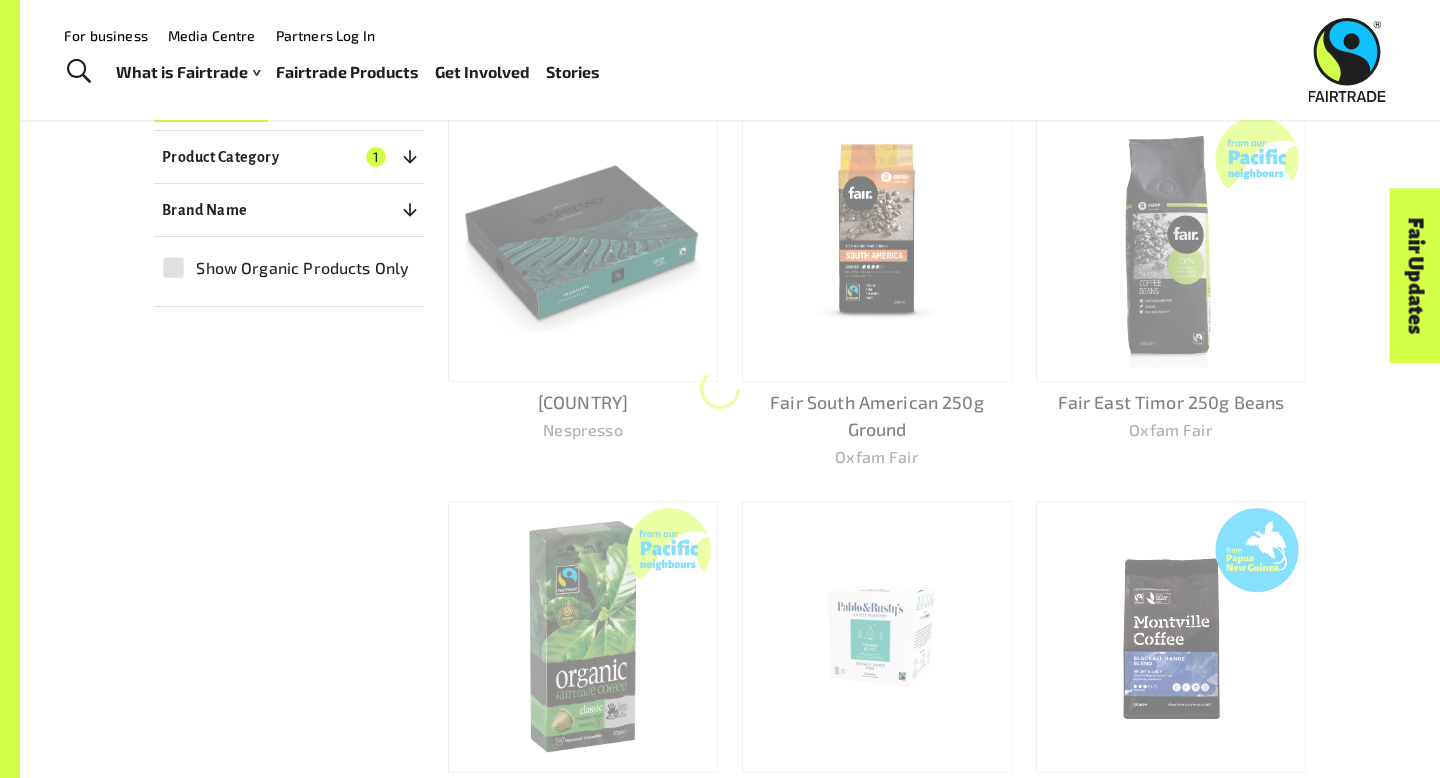 scroll, scrollTop: 348, scrollLeft: 0, axis: vertical 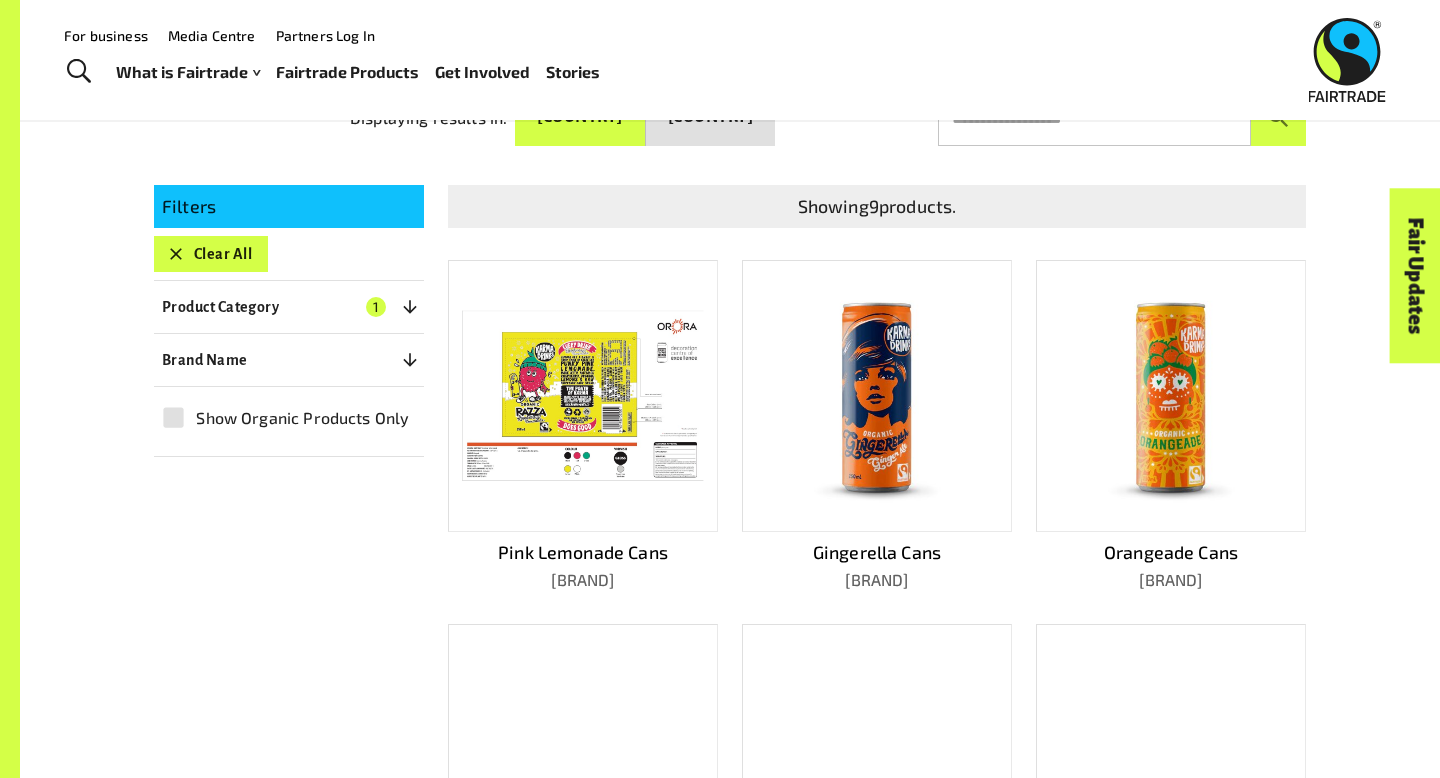 click on "Karma Cola" at bounding box center [583, 580] 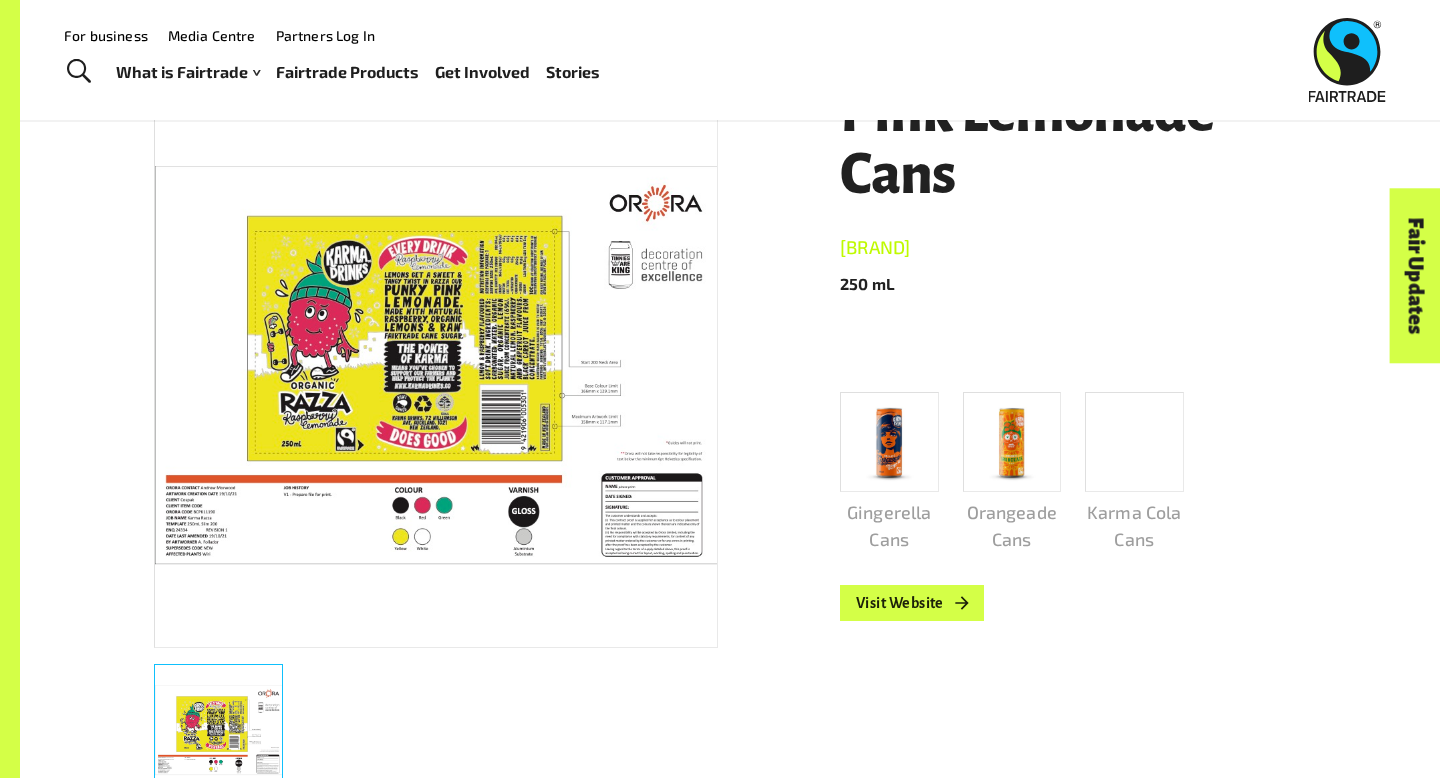 click on "Karma Cola" at bounding box center (1073, 248) 